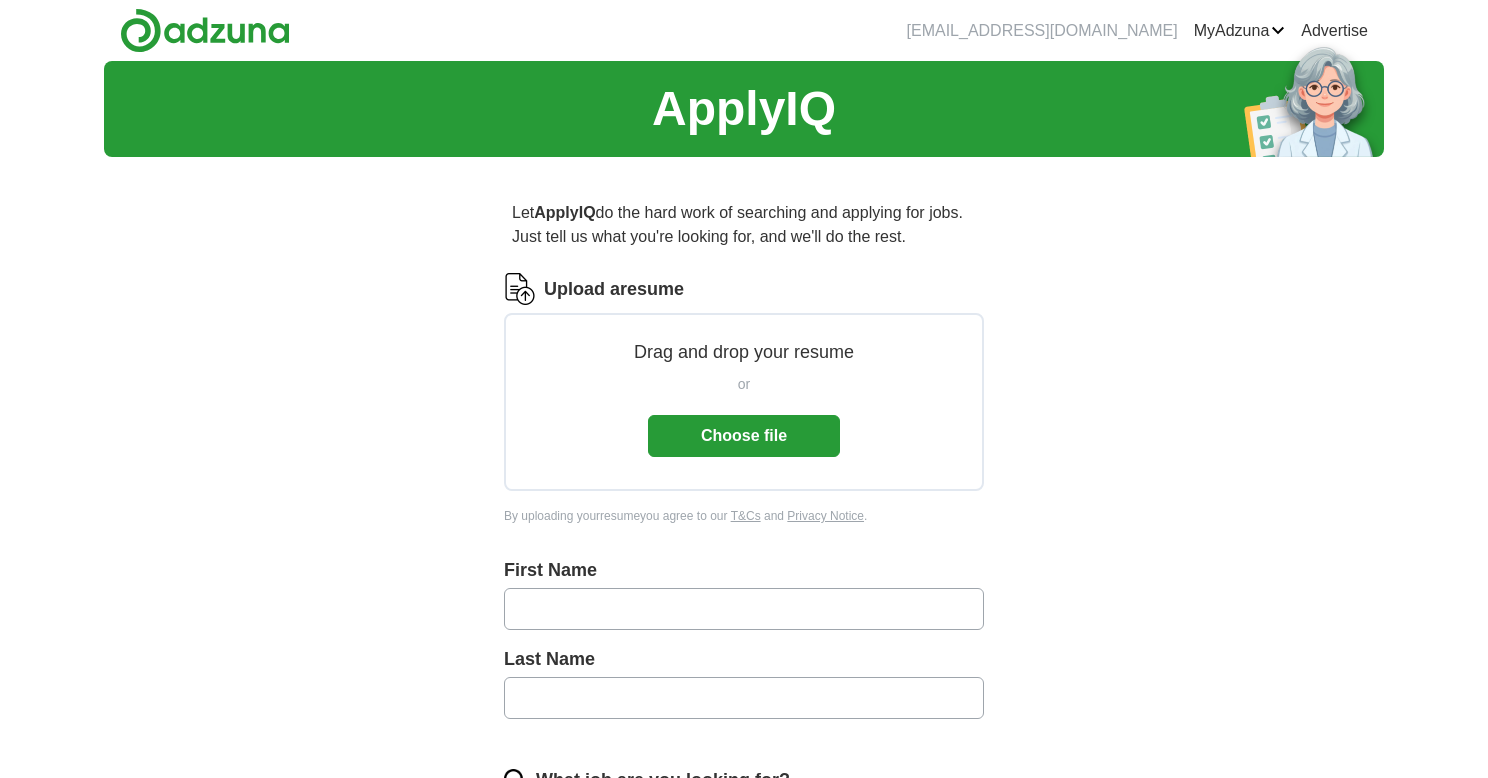 scroll, scrollTop: 0, scrollLeft: 0, axis: both 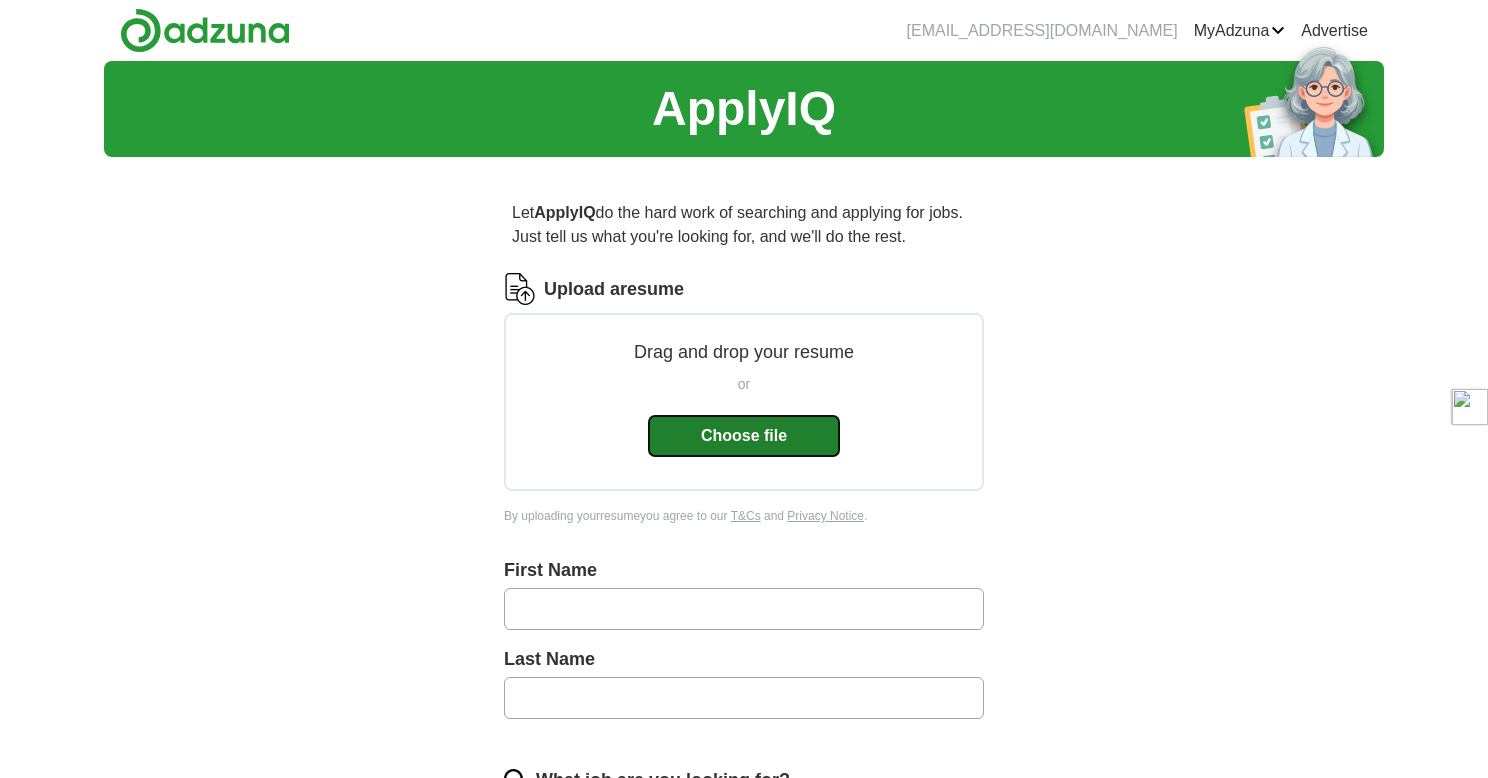 click on "Choose file" at bounding box center (744, 436) 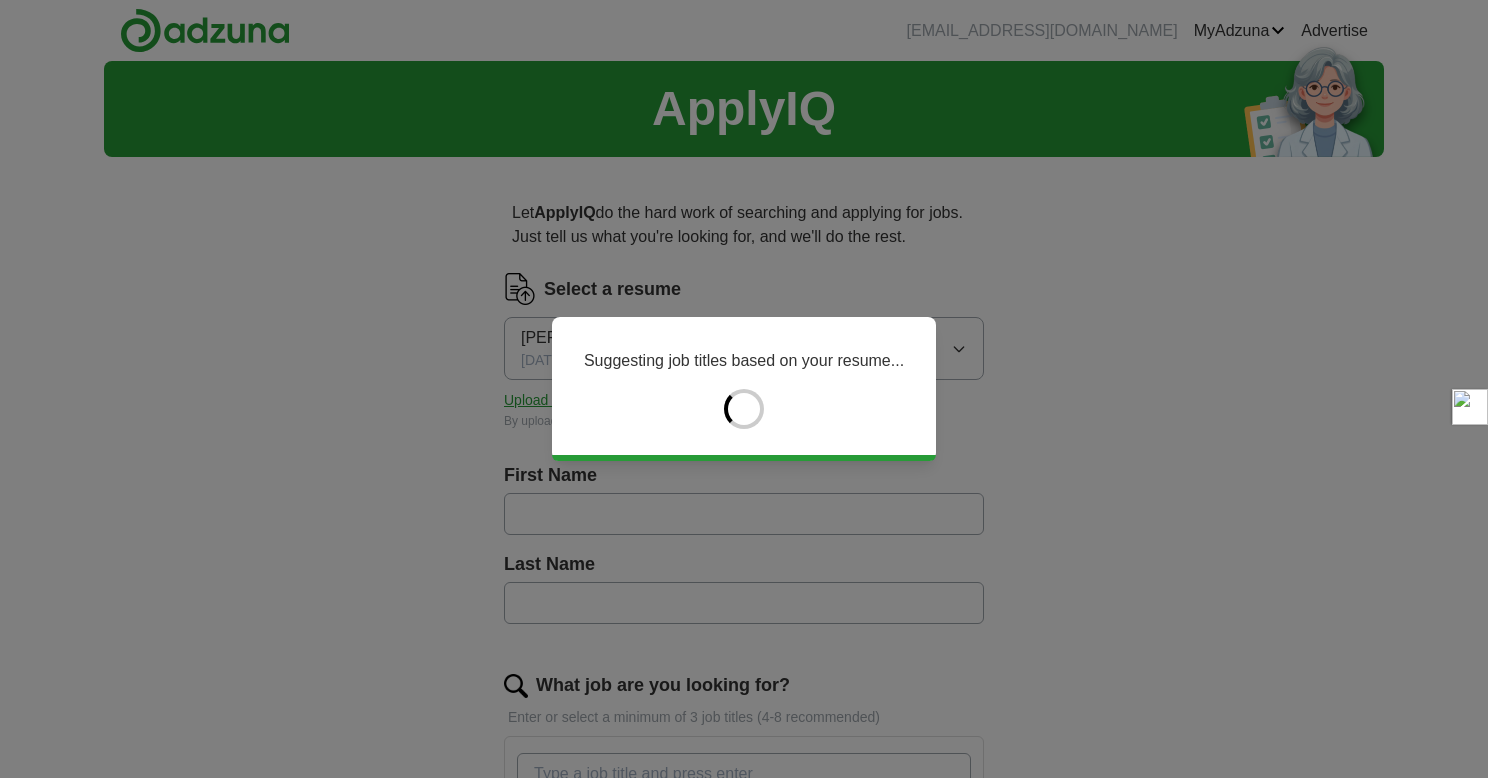 type on "*******" 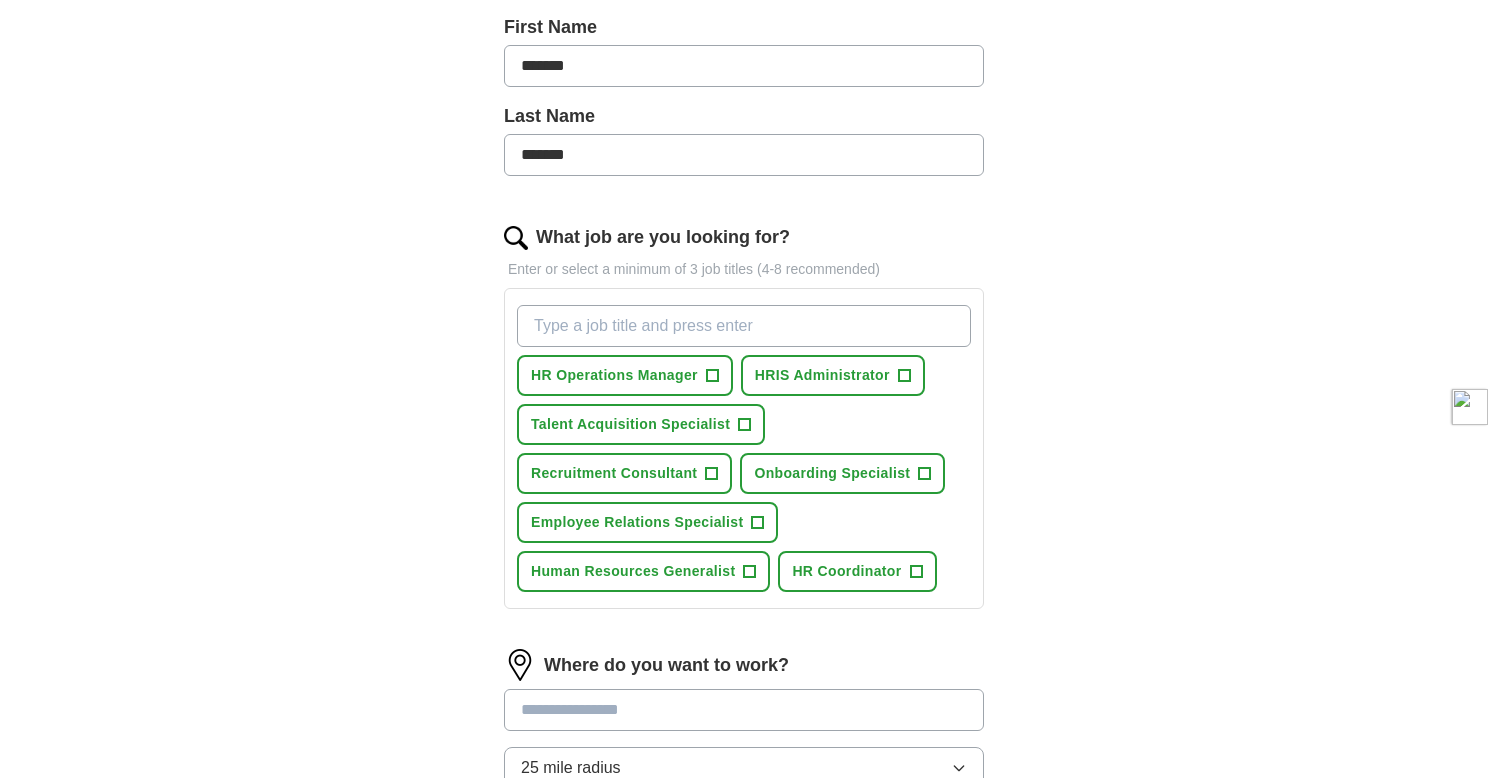 scroll, scrollTop: 452, scrollLeft: 0, axis: vertical 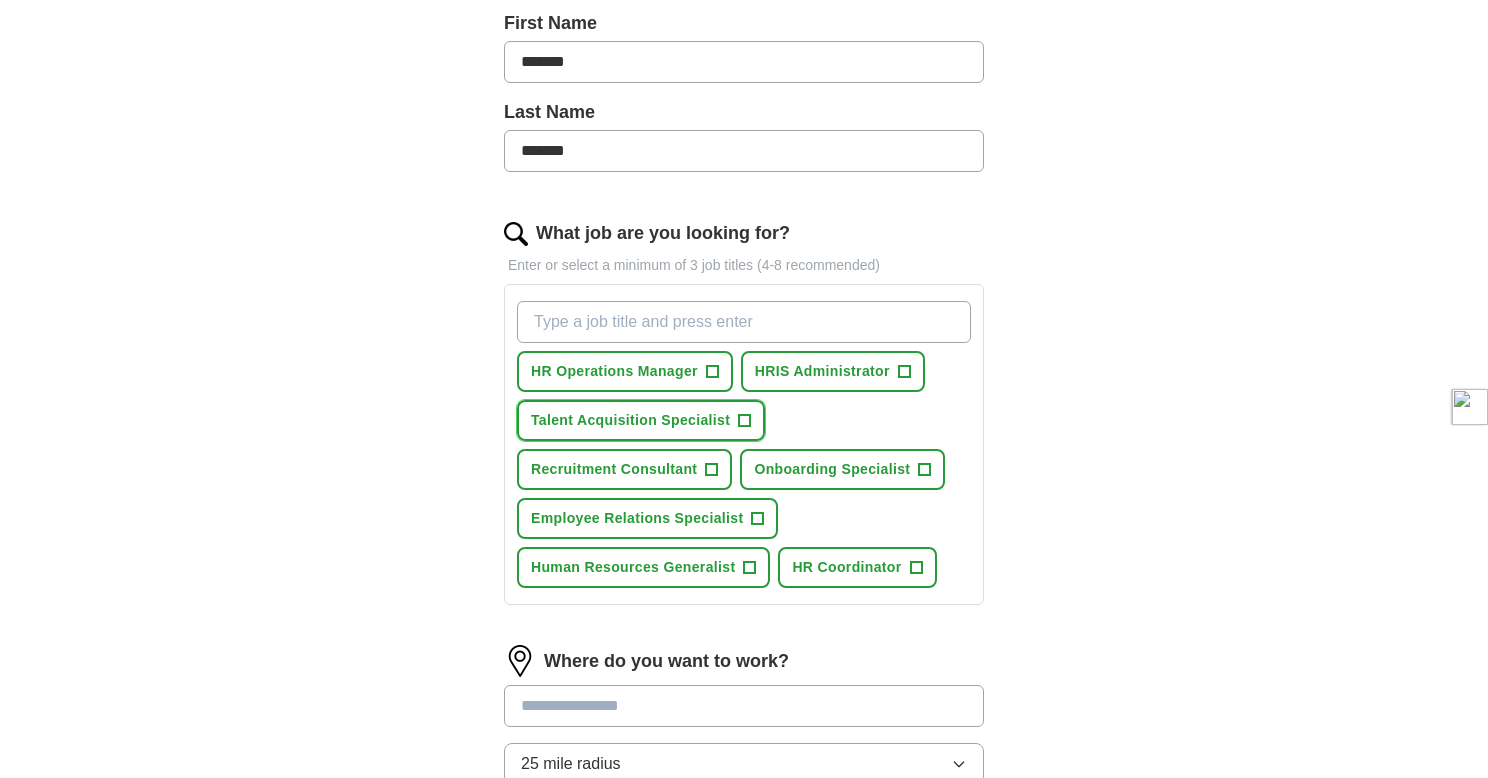click on "+" at bounding box center [745, 421] 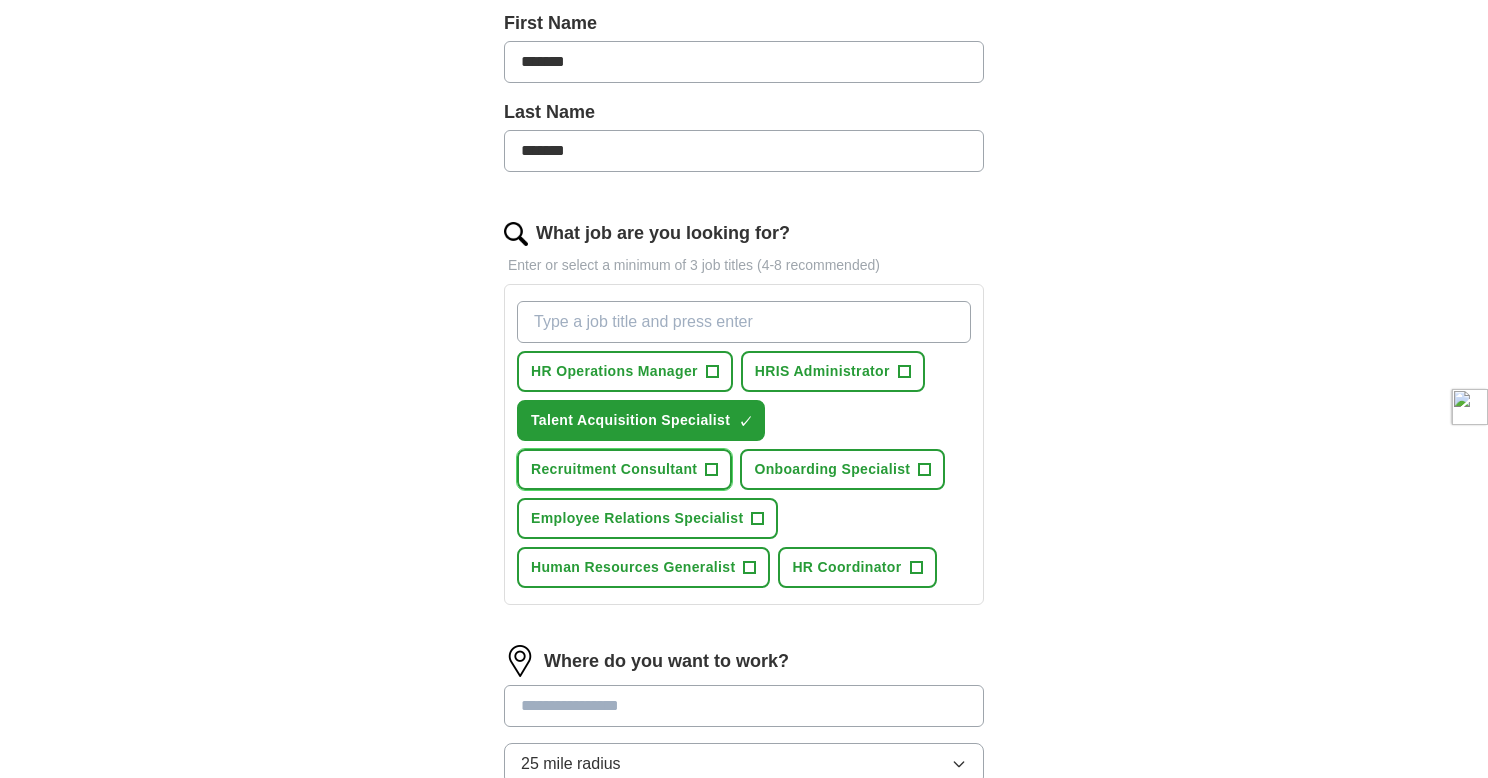 click on "+" at bounding box center (712, 470) 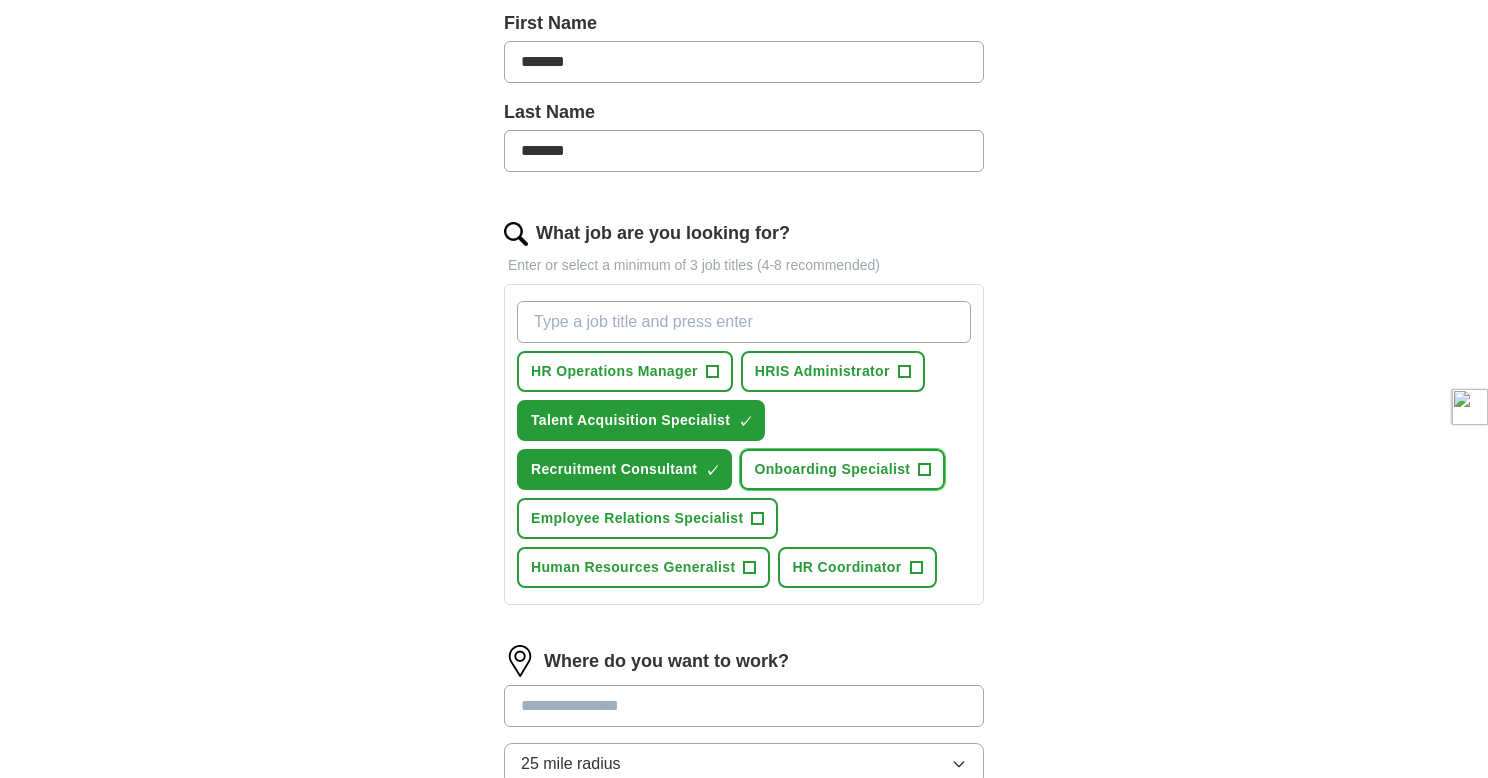 click on "+" at bounding box center [924, 469] 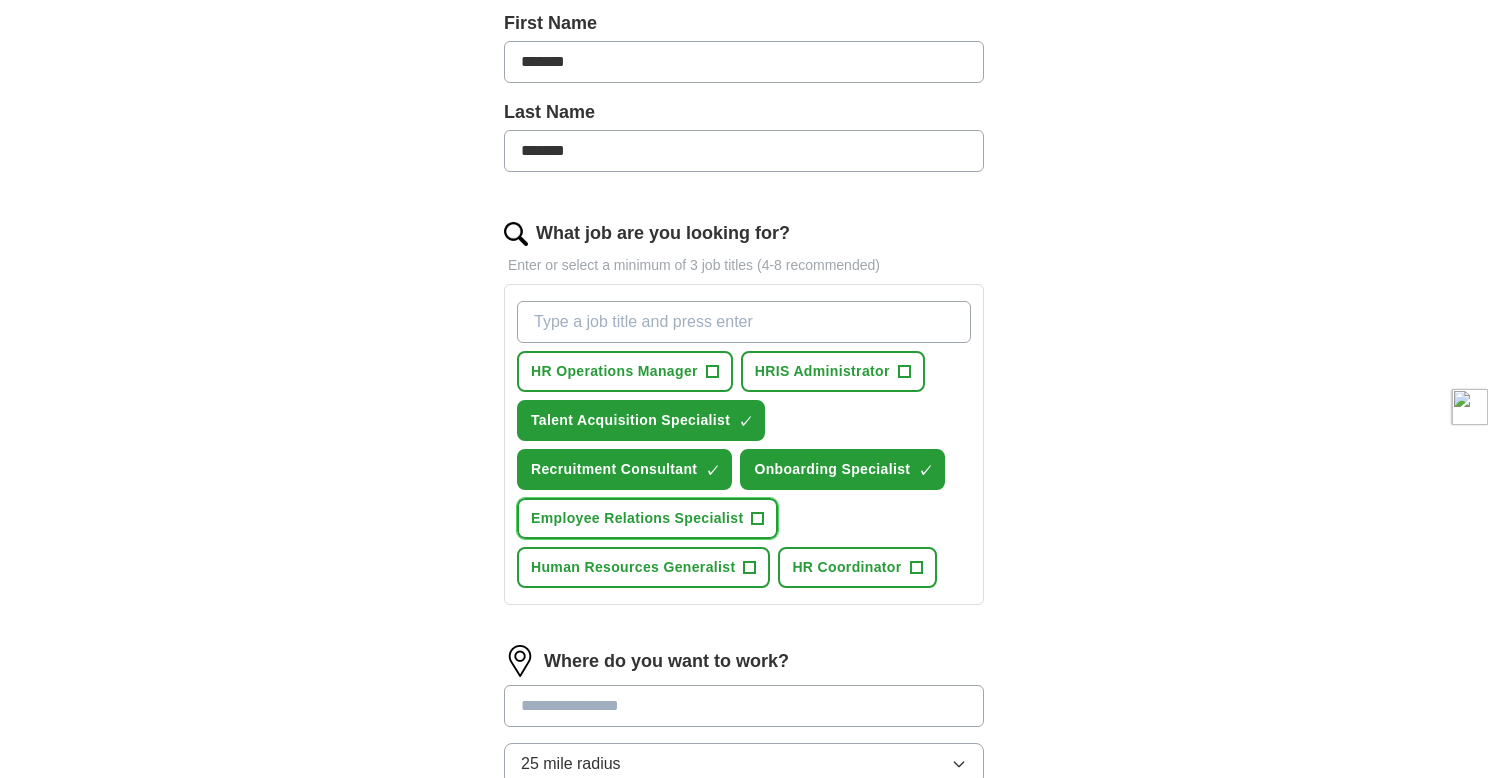 click on "+" at bounding box center (758, 519) 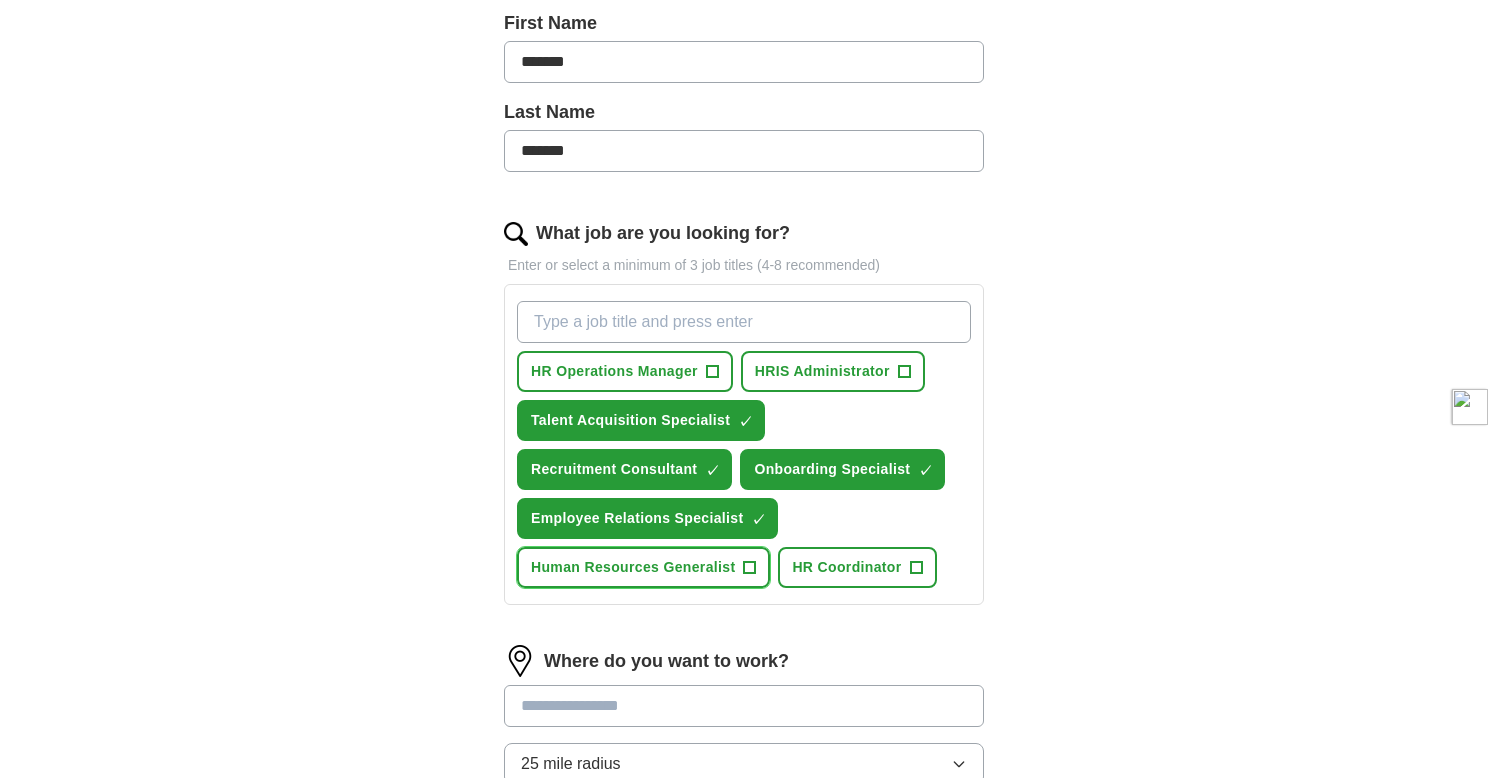 click on "Human Resources Generalist +" at bounding box center (643, 567) 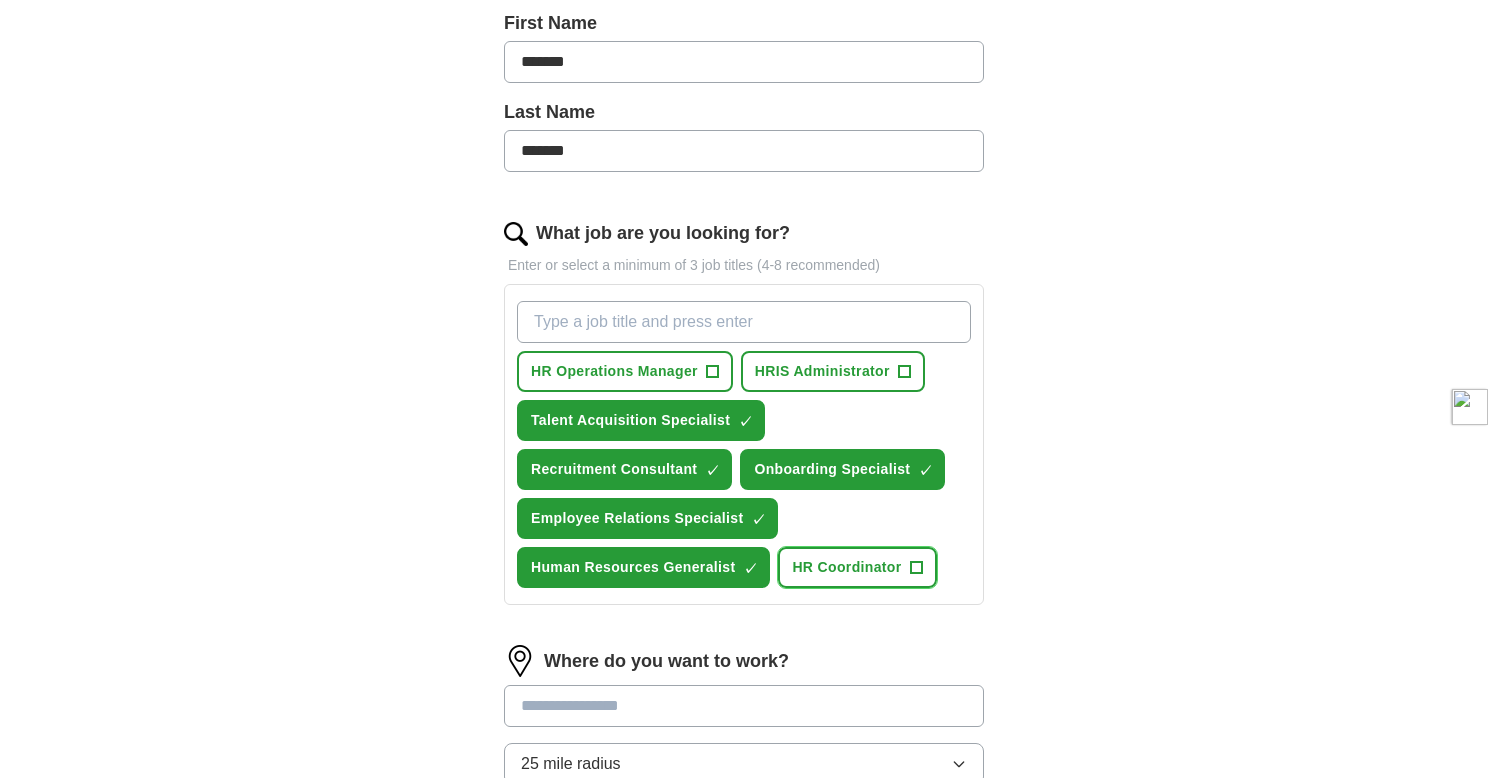 click on "+" at bounding box center [916, 568] 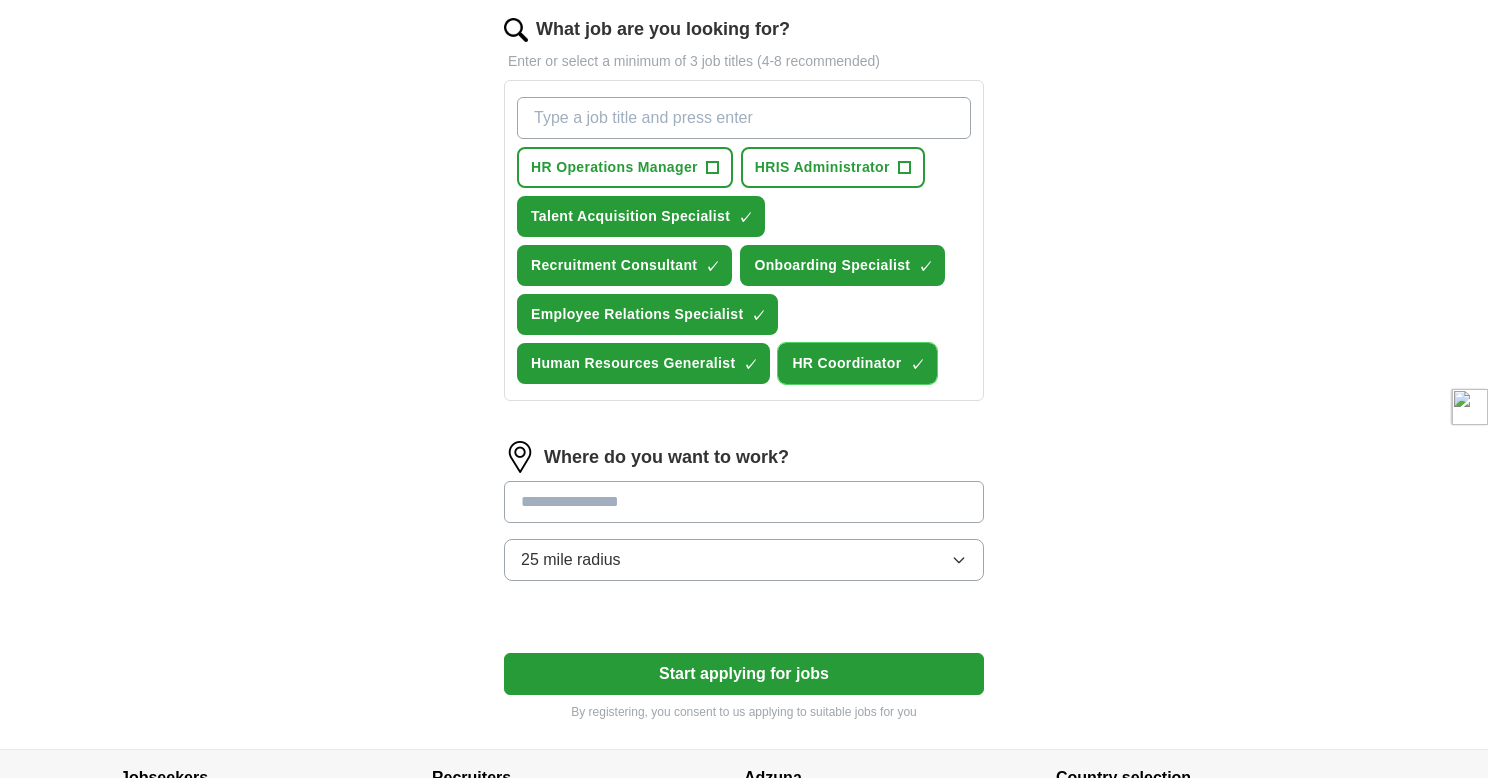 scroll, scrollTop: 656, scrollLeft: 0, axis: vertical 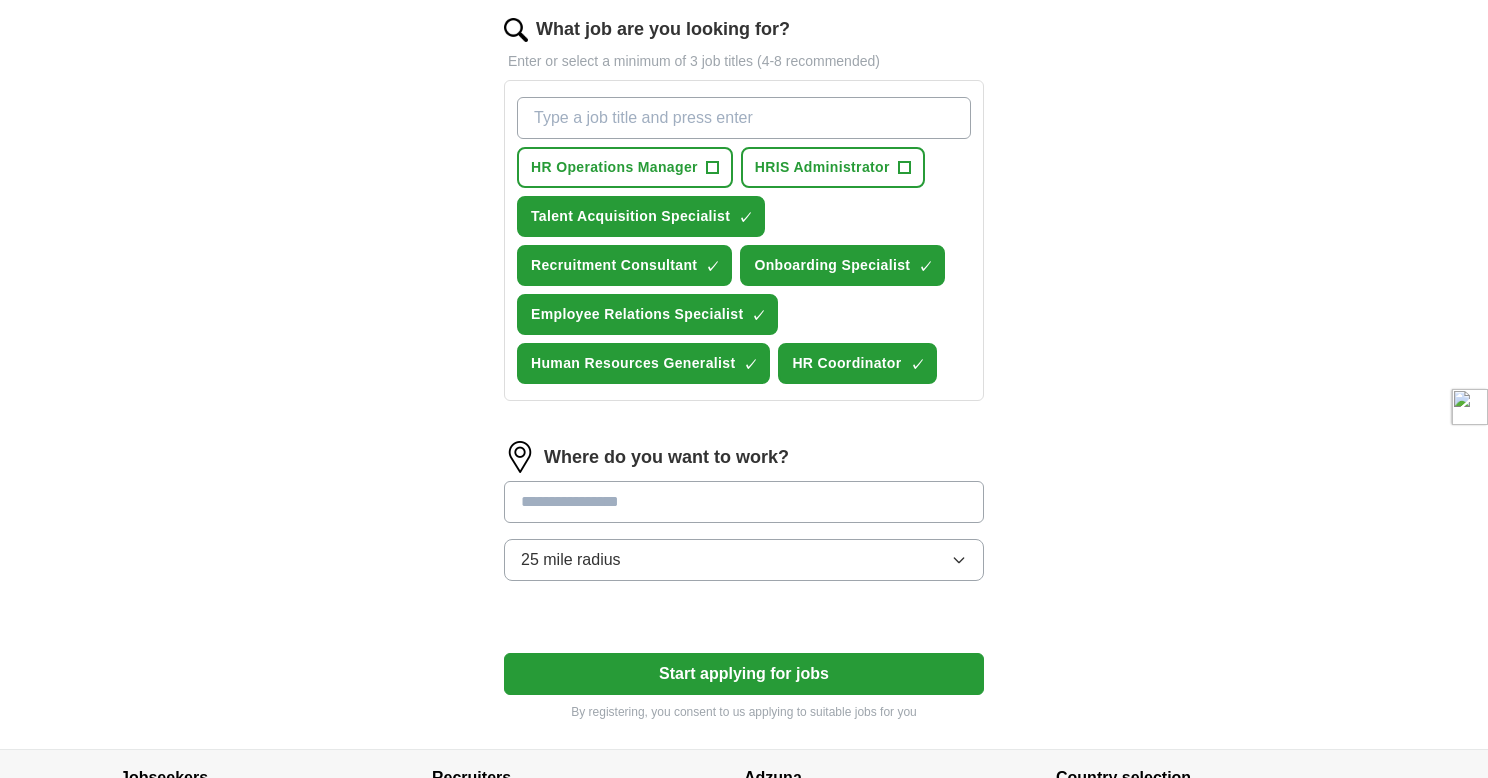 click at bounding box center [744, 502] 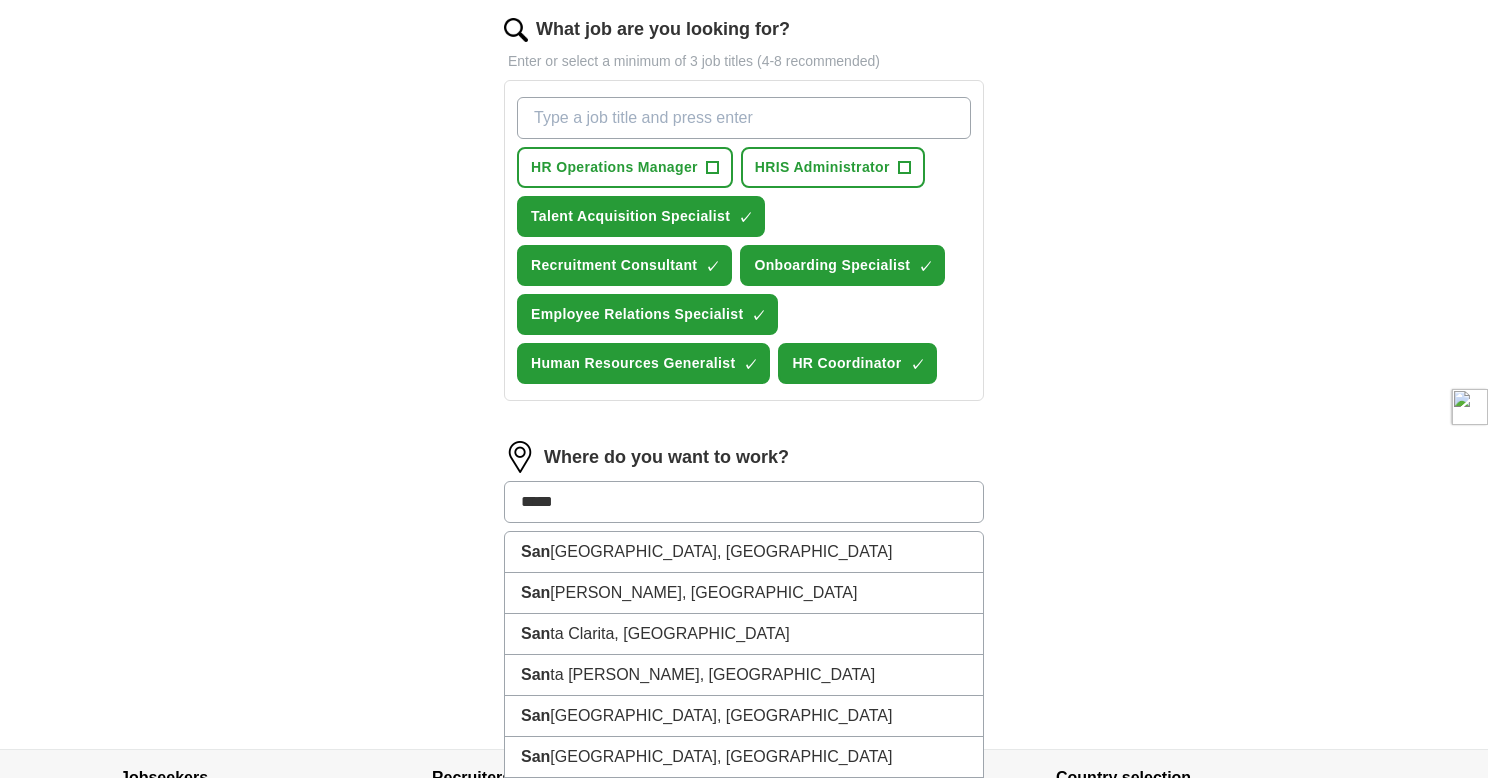 type on "******" 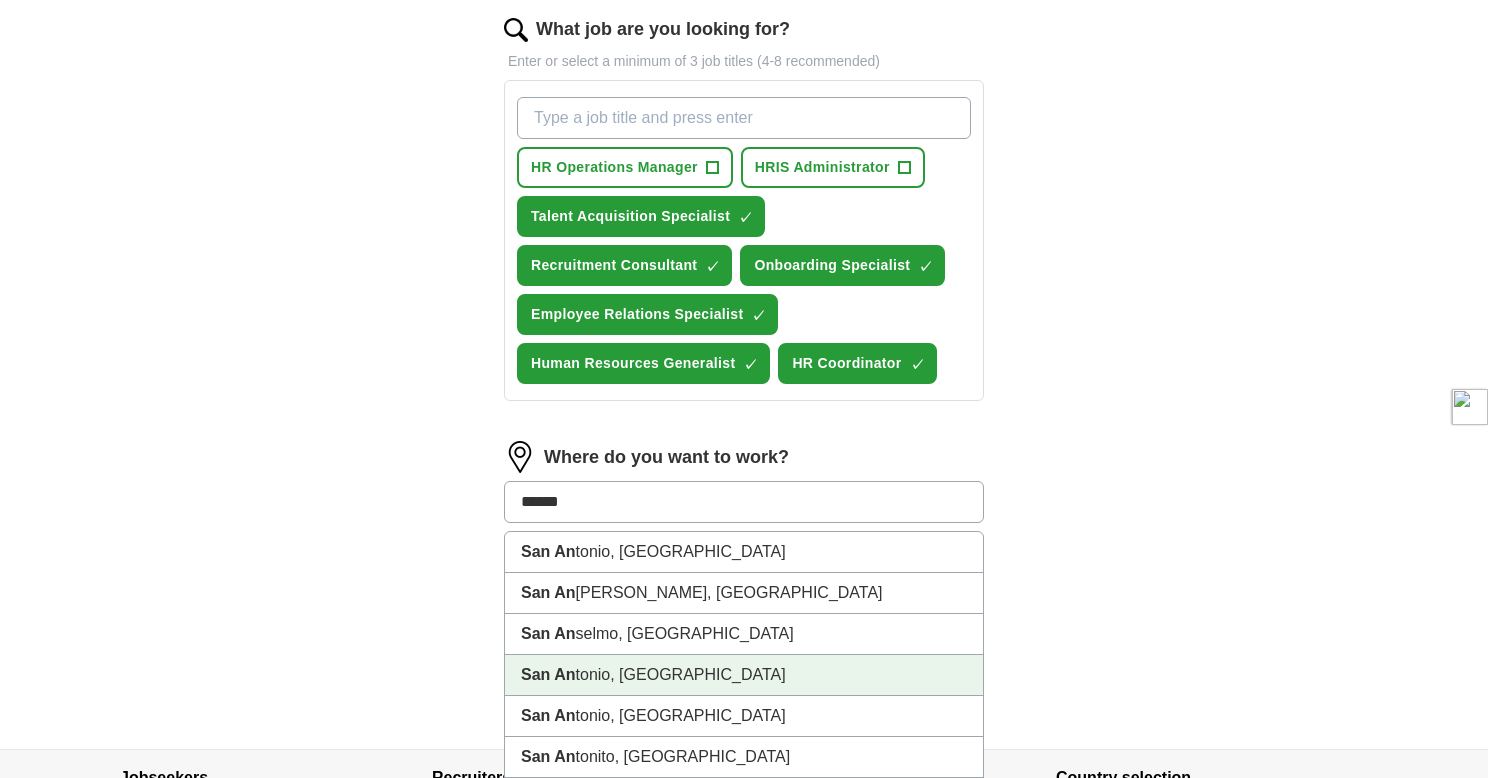 click on "San An tonio, [GEOGRAPHIC_DATA]" at bounding box center (744, 675) 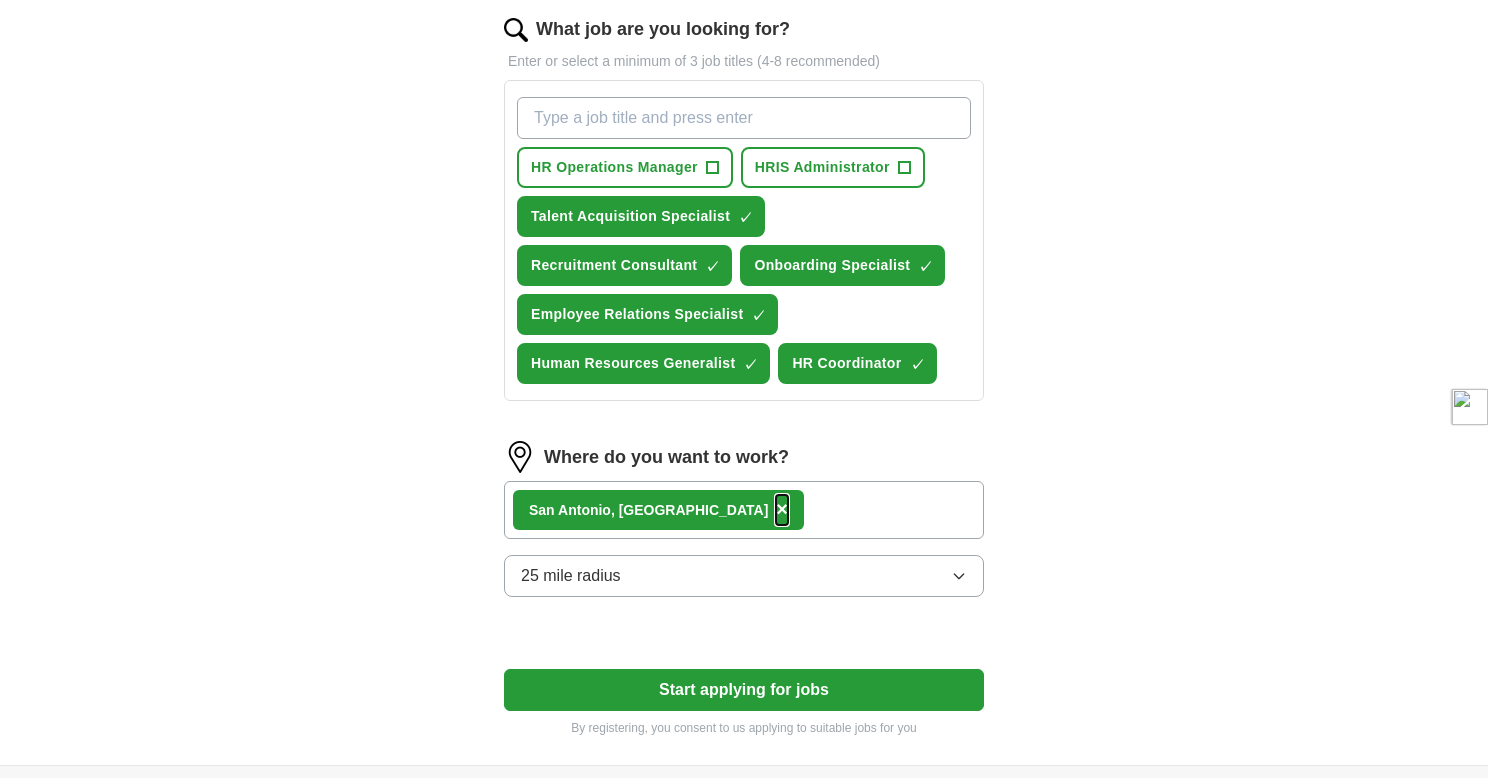 click on "×" at bounding box center [782, 509] 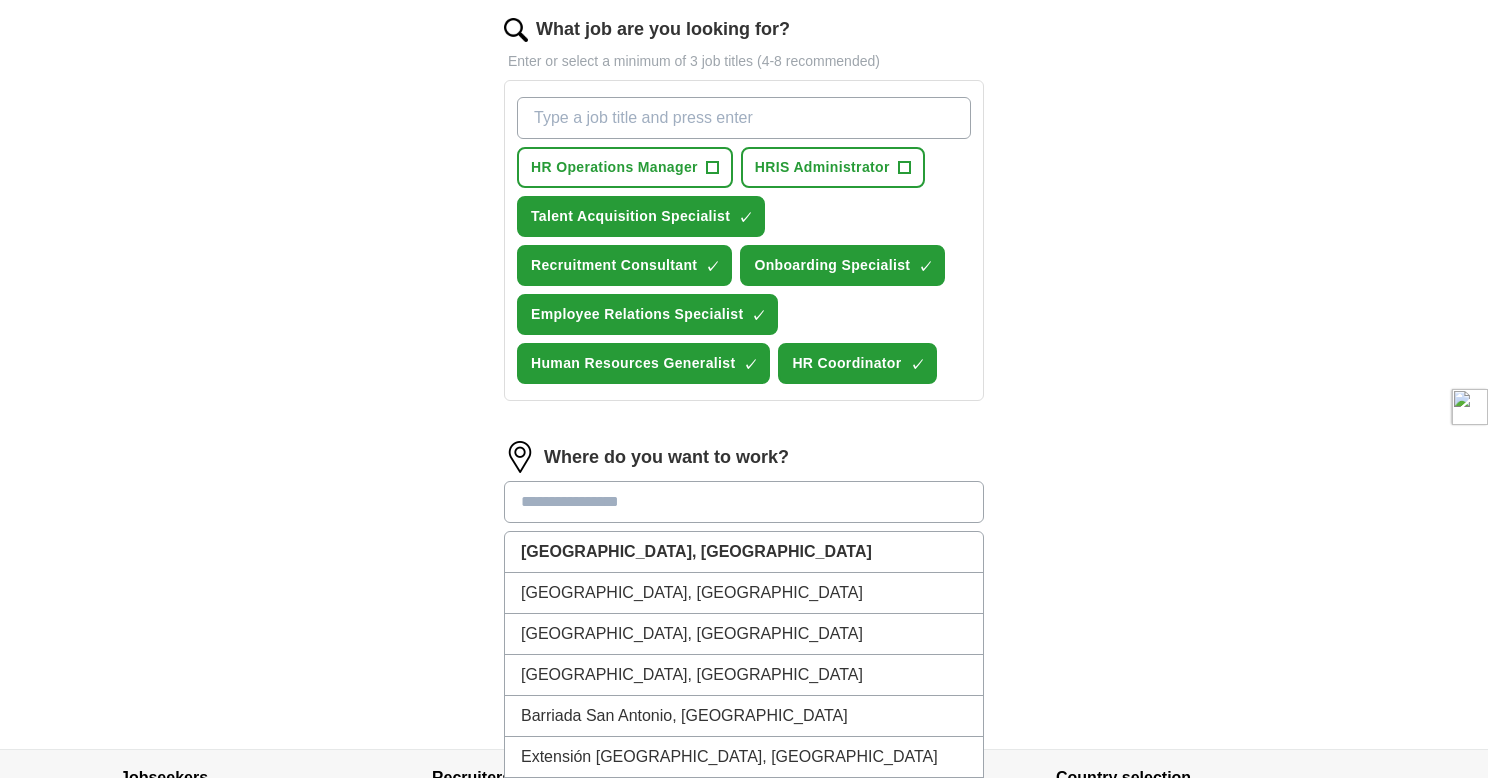 click at bounding box center (744, 502) 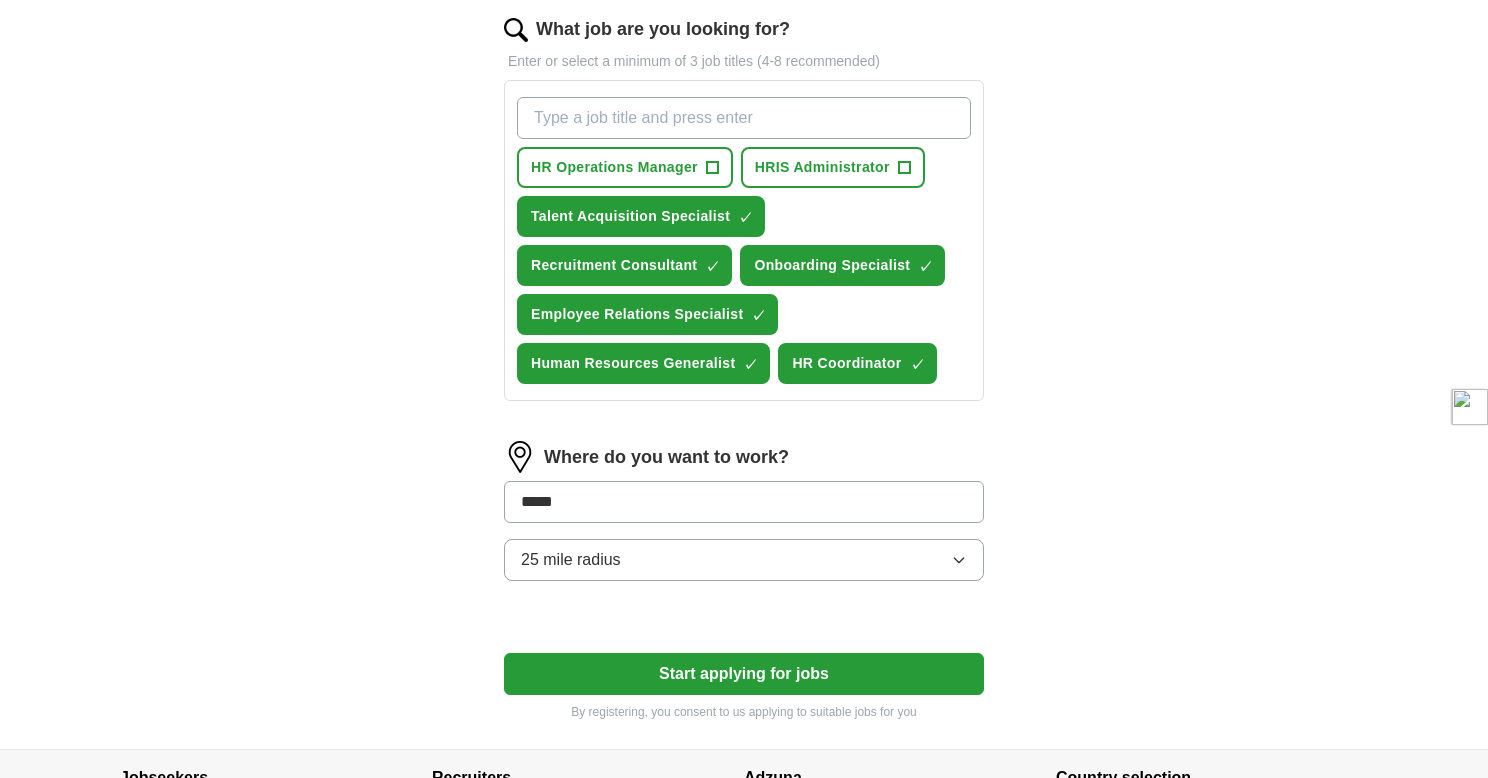 type on "******" 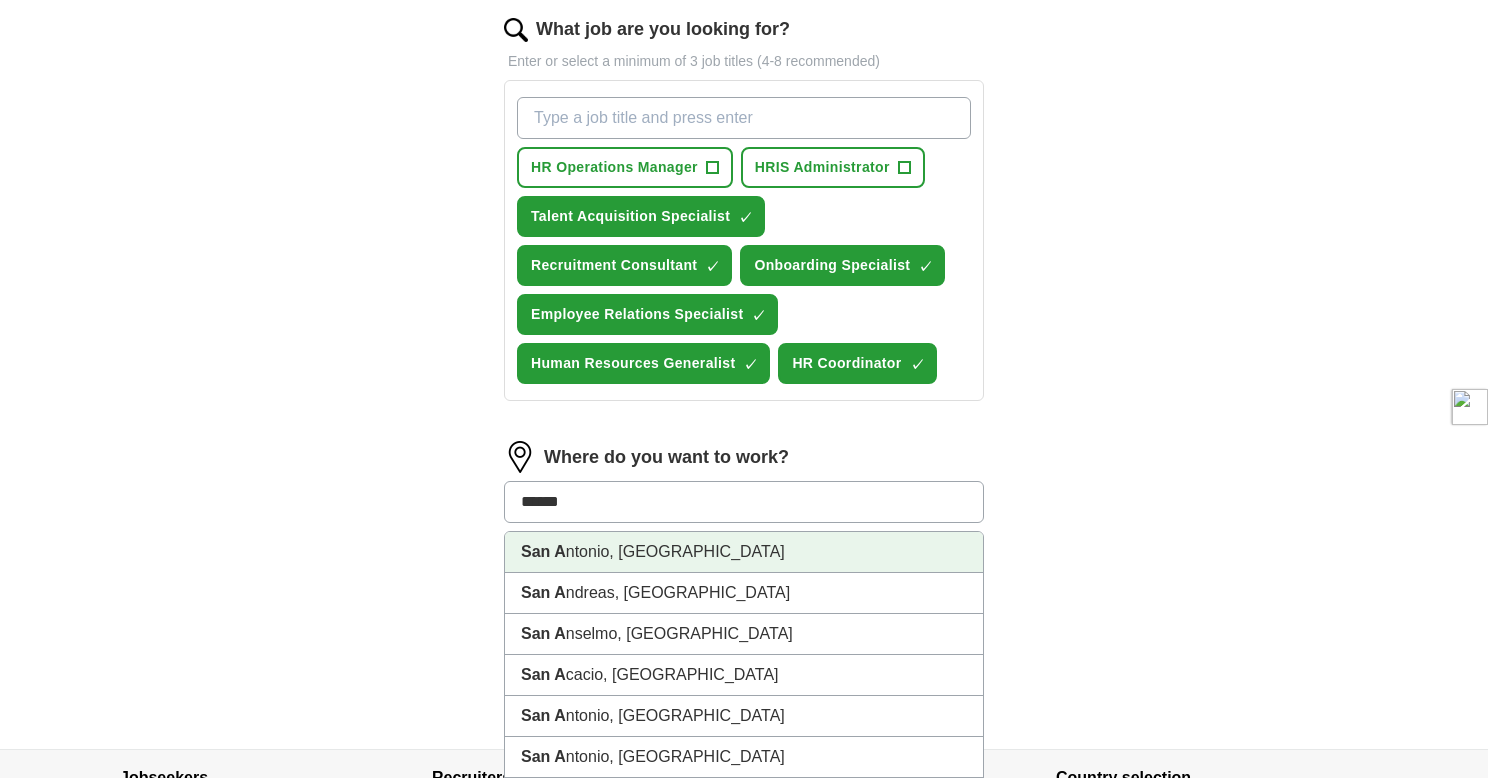 click on "[GEOGRAPHIC_DATA], [GEOGRAPHIC_DATA]" at bounding box center [744, 552] 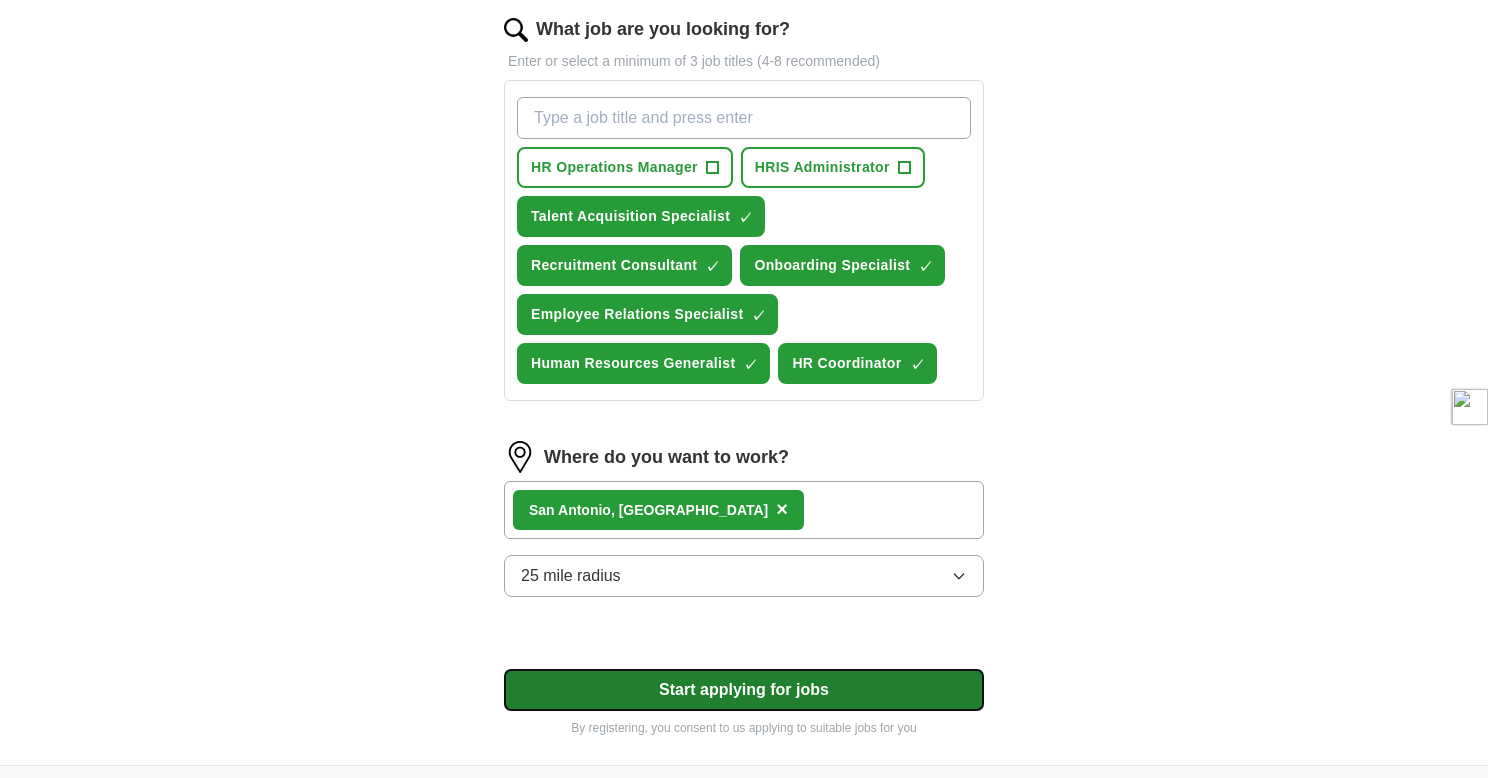click on "Start applying for jobs" at bounding box center [744, 690] 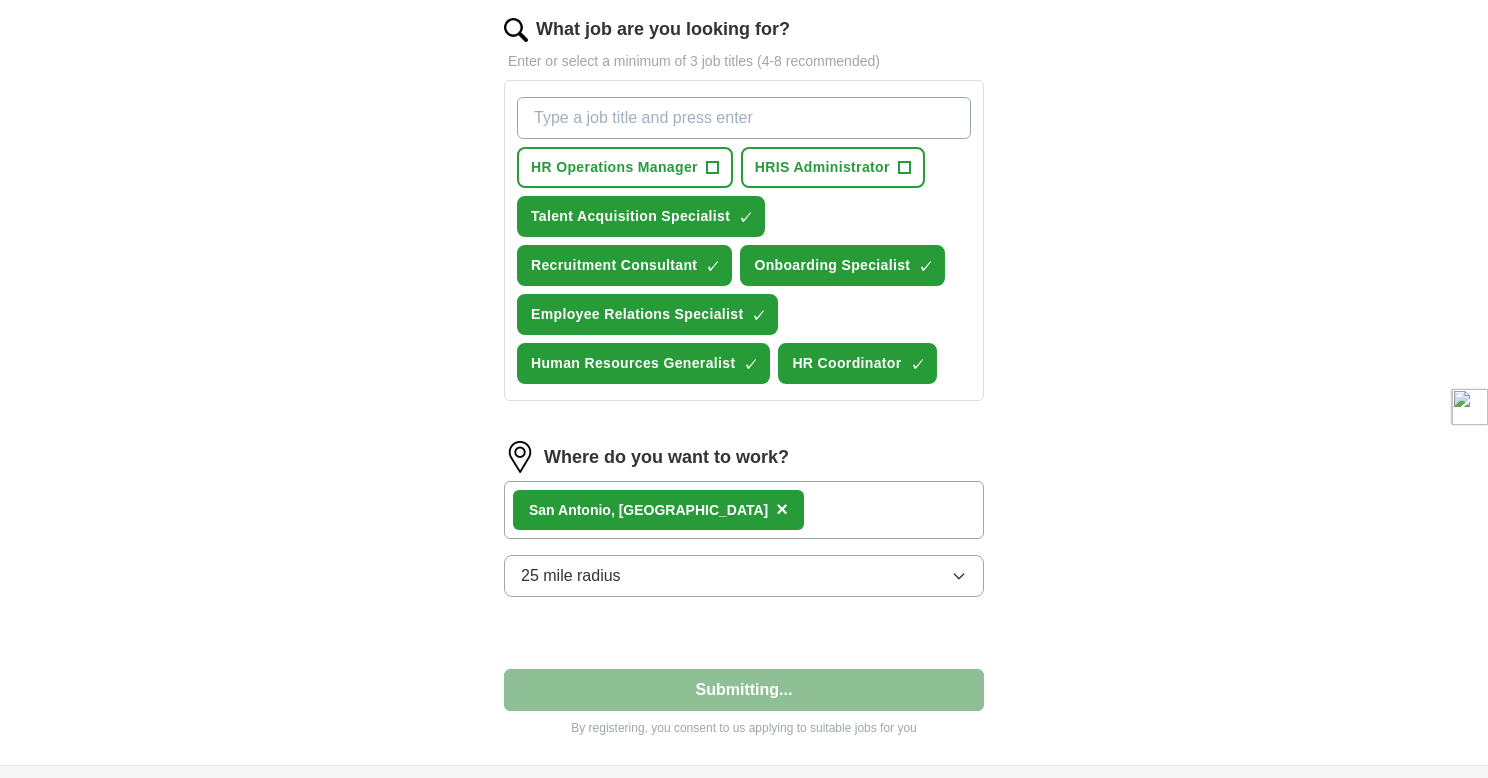 select on "**" 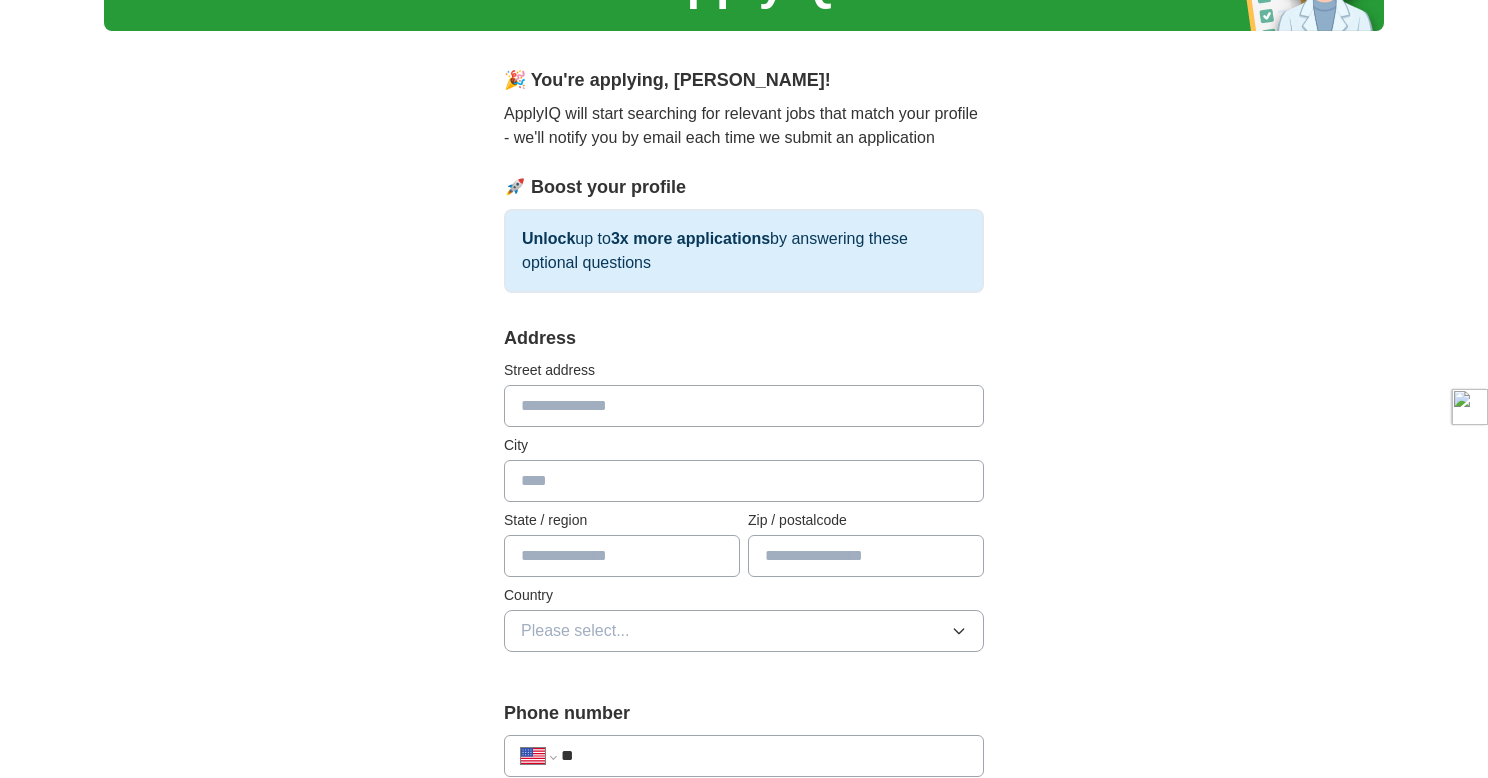 scroll, scrollTop: 141, scrollLeft: 0, axis: vertical 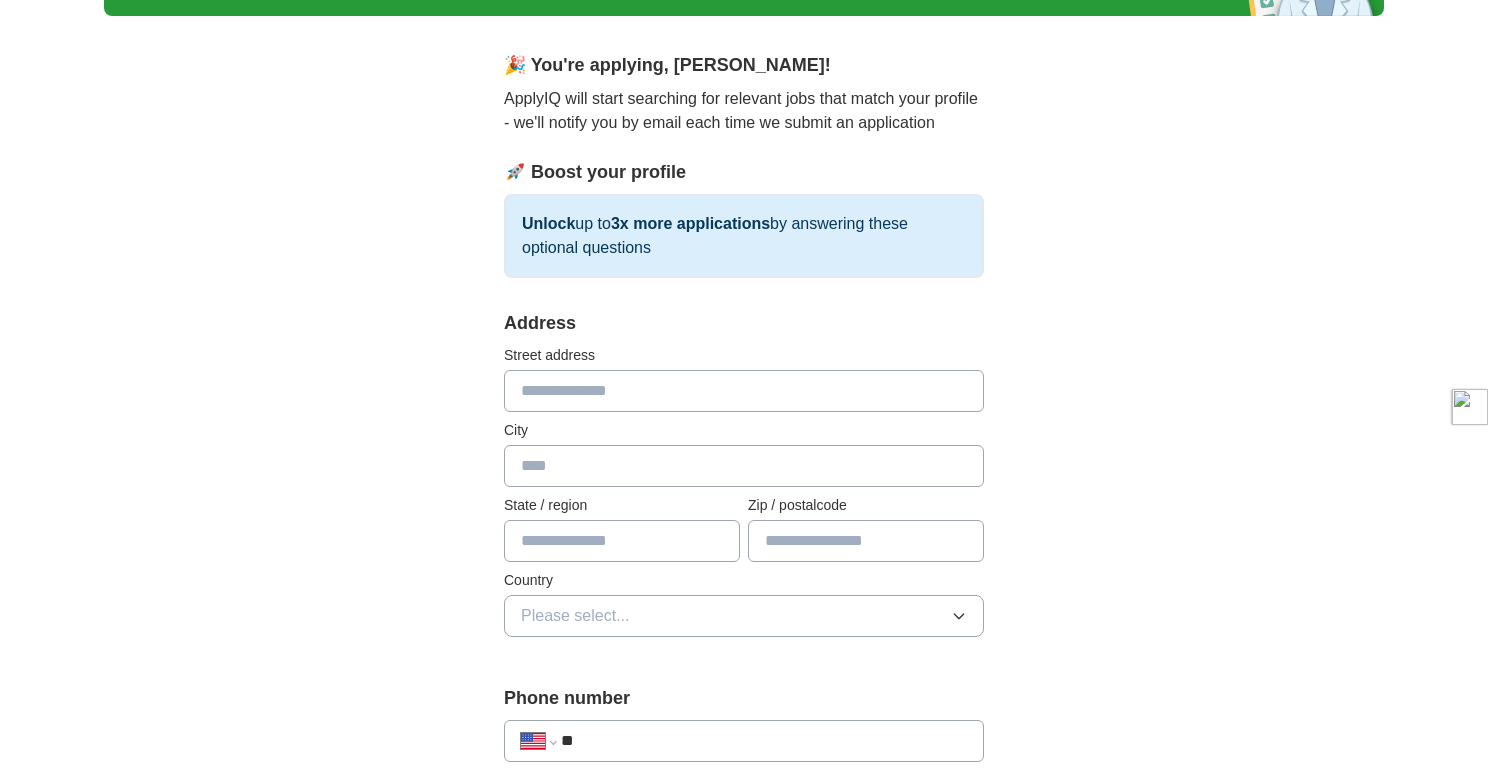 click at bounding box center (744, 391) 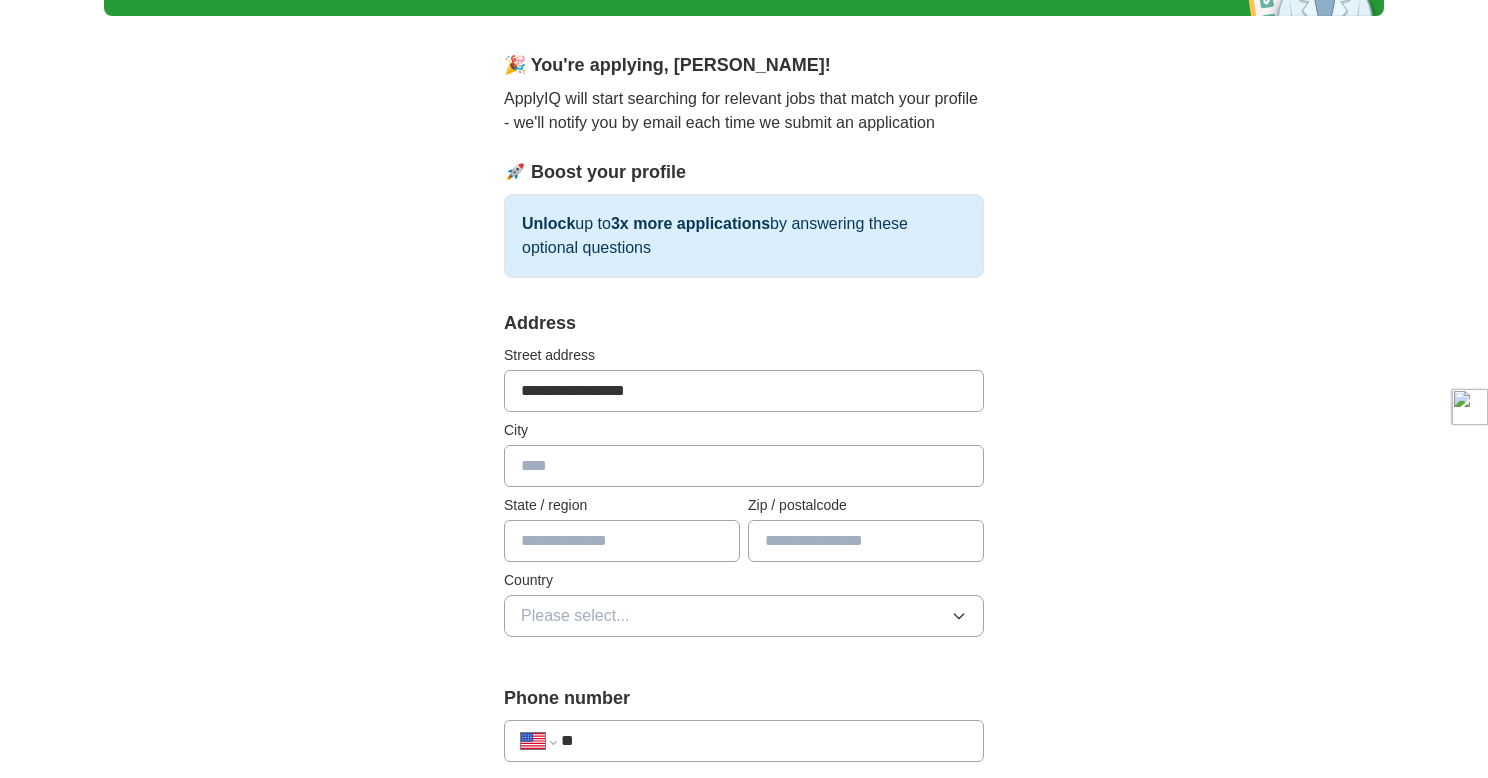 type on "******" 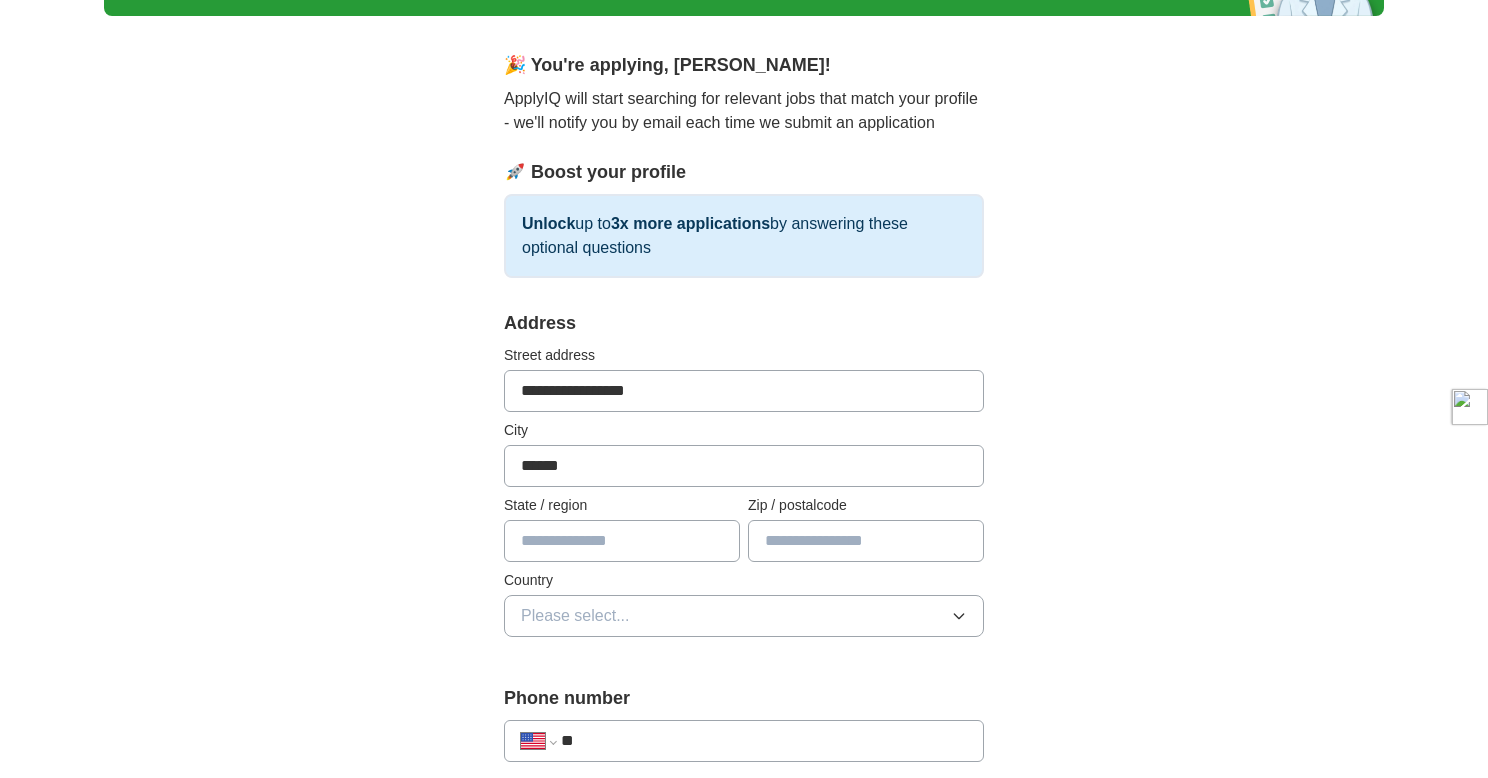 type on "**" 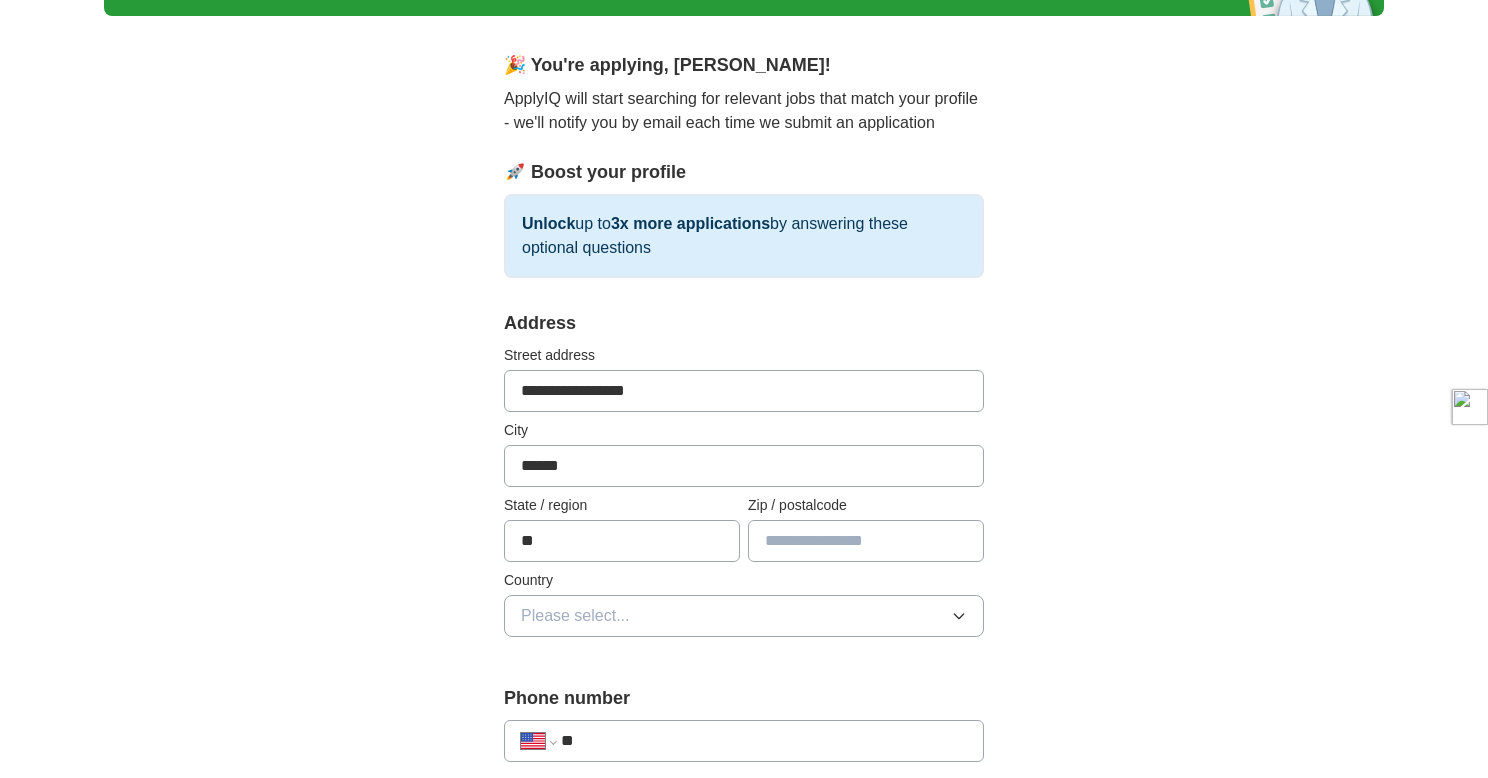 type on "*****" 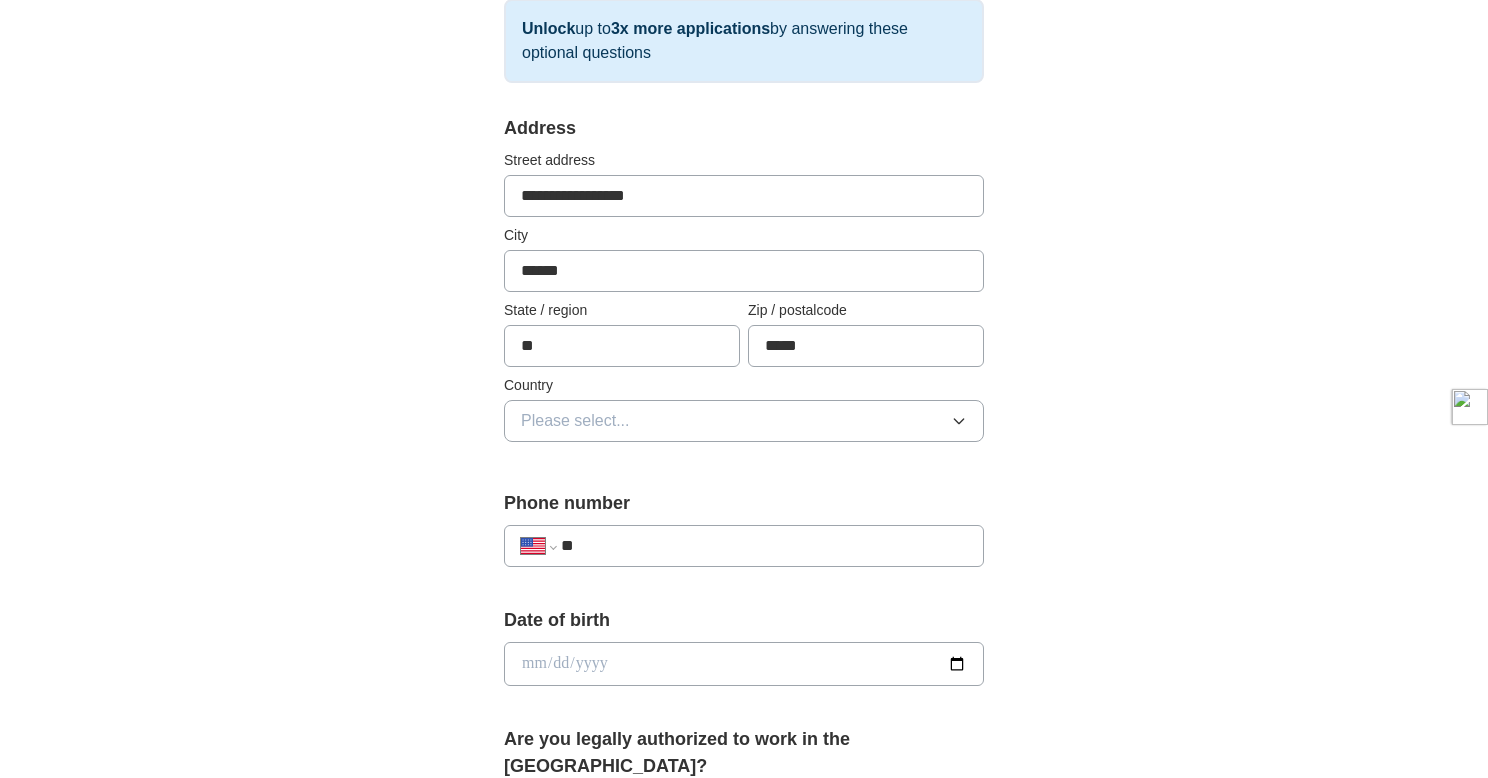 scroll, scrollTop: 350, scrollLeft: 0, axis: vertical 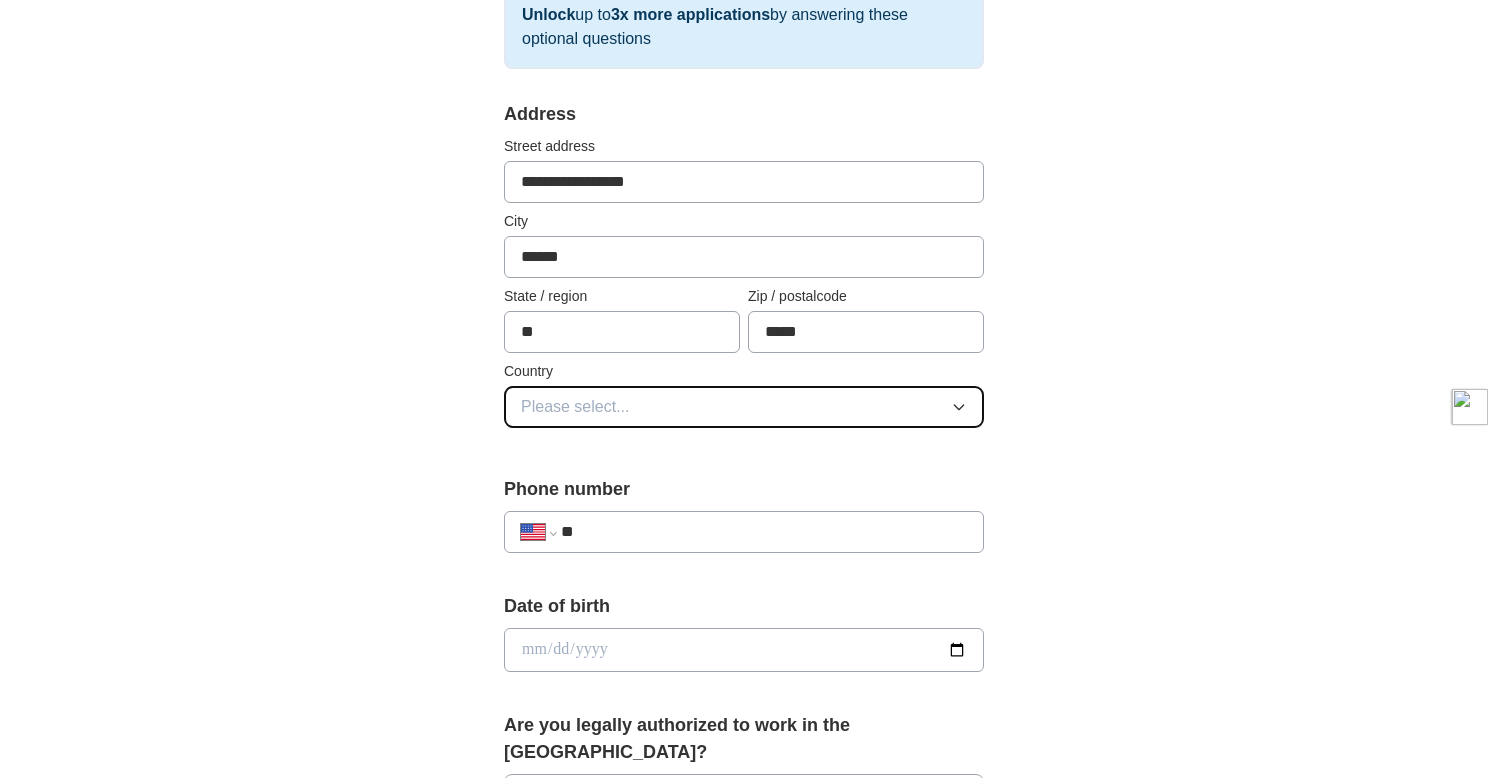 click on "Please select..." at bounding box center [744, 407] 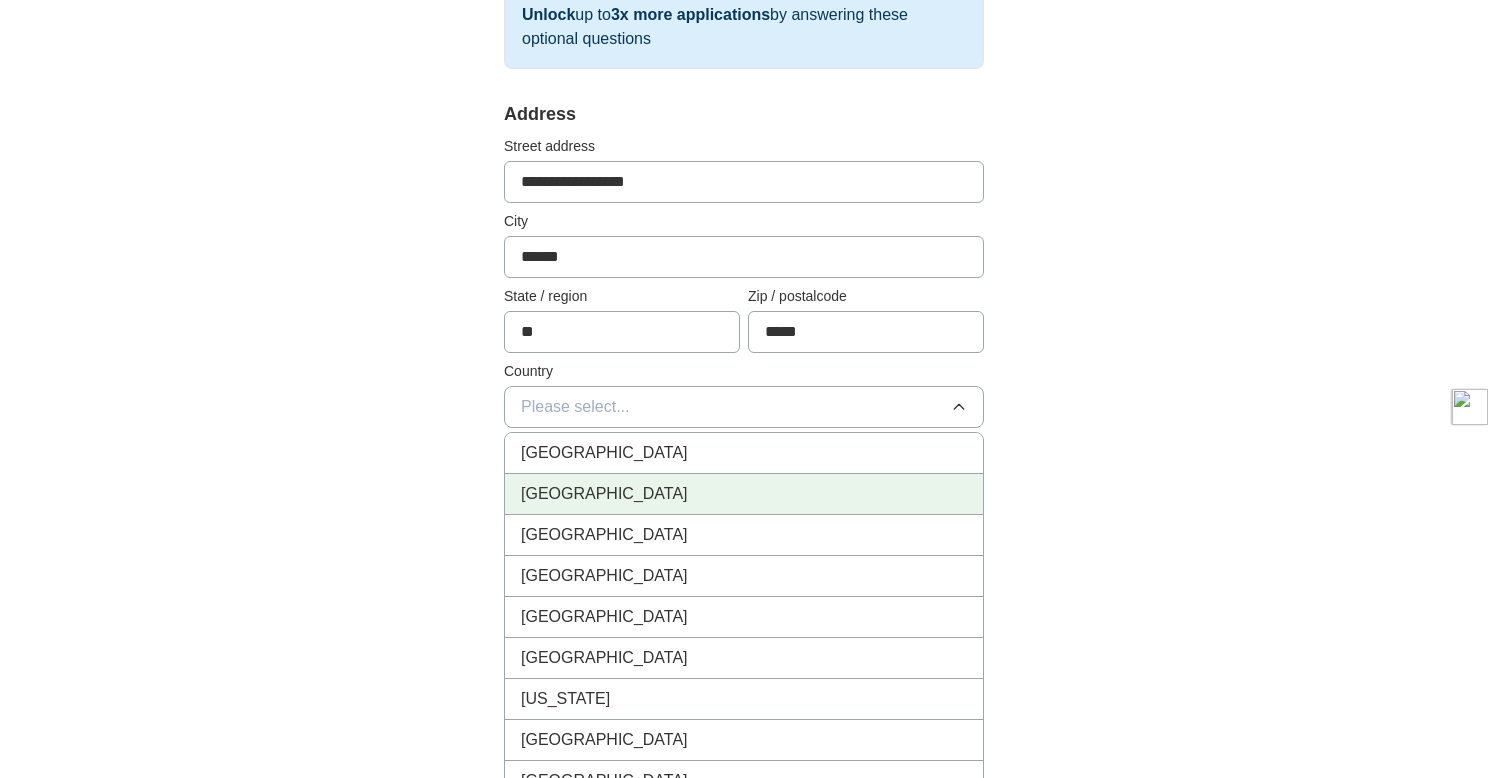 click on "[GEOGRAPHIC_DATA]" at bounding box center (744, 494) 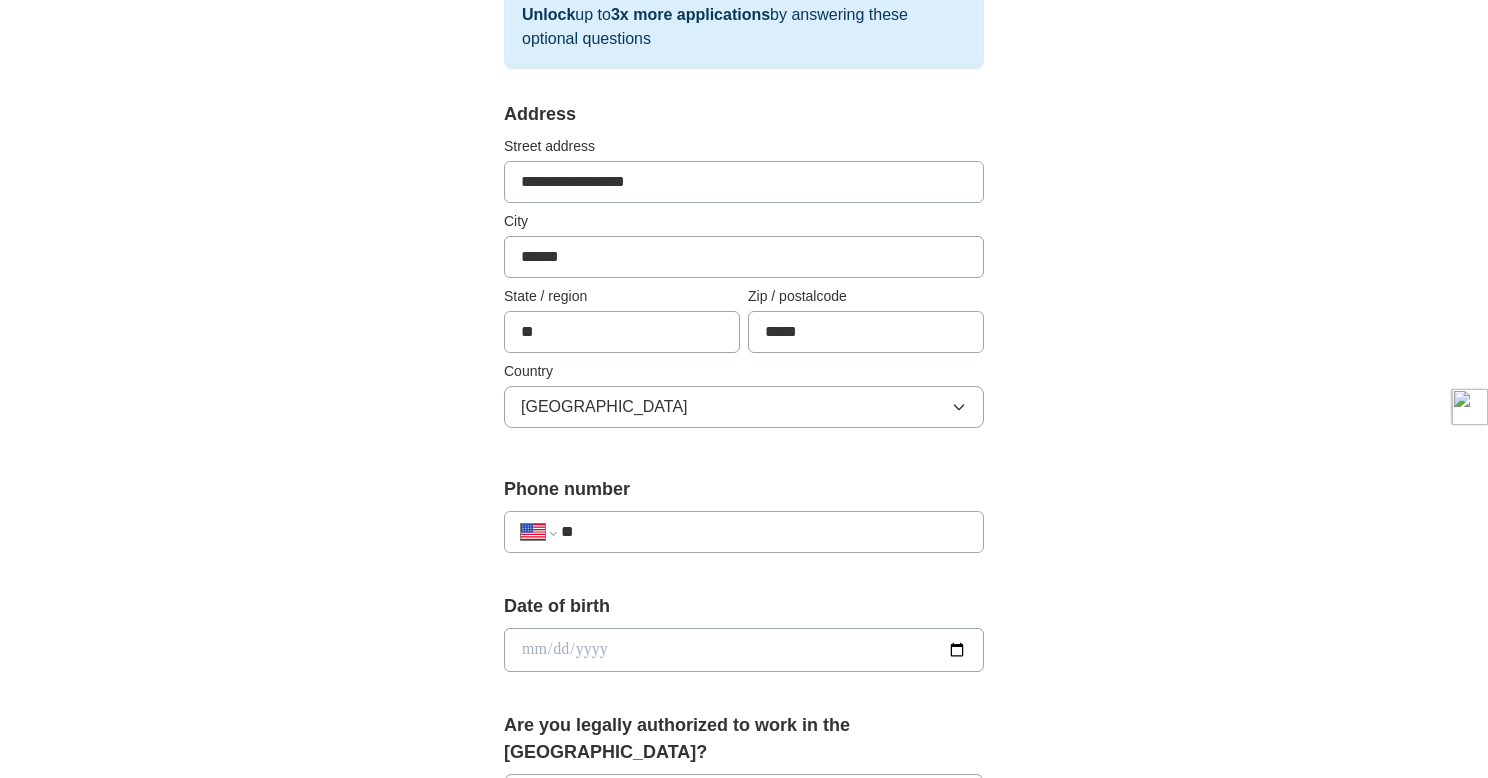 click on "**" at bounding box center (764, 532) 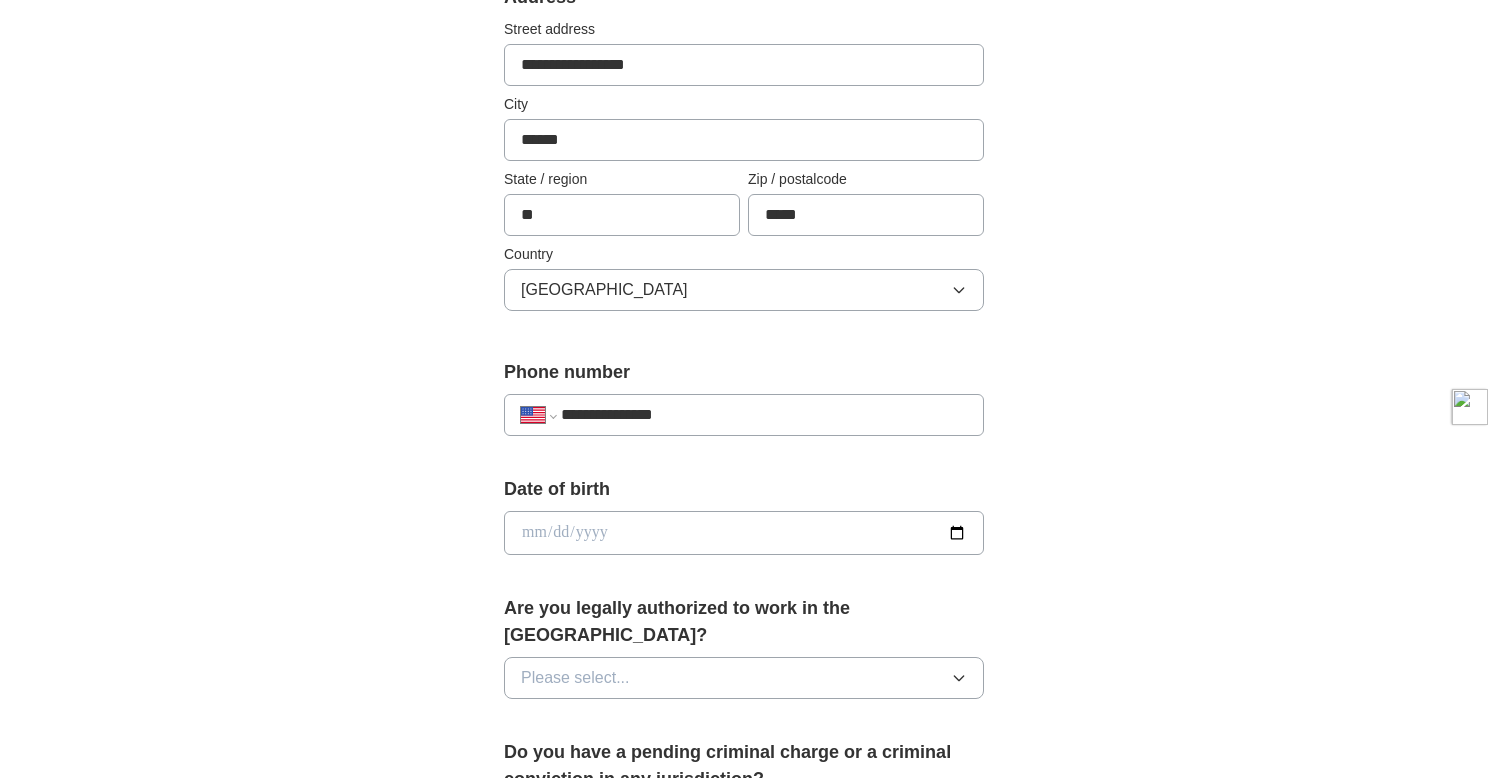 scroll, scrollTop: 472, scrollLeft: 0, axis: vertical 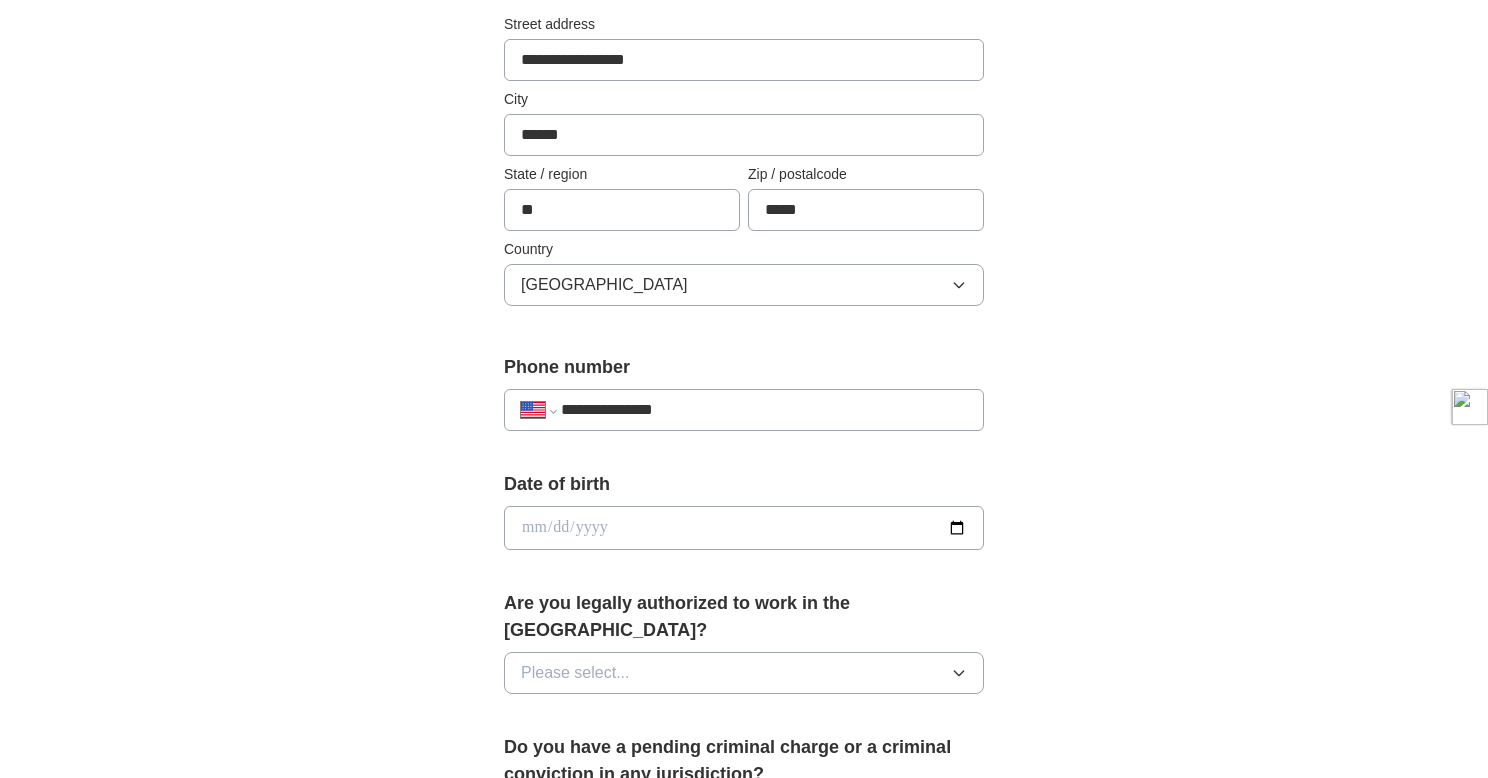 type on "**********" 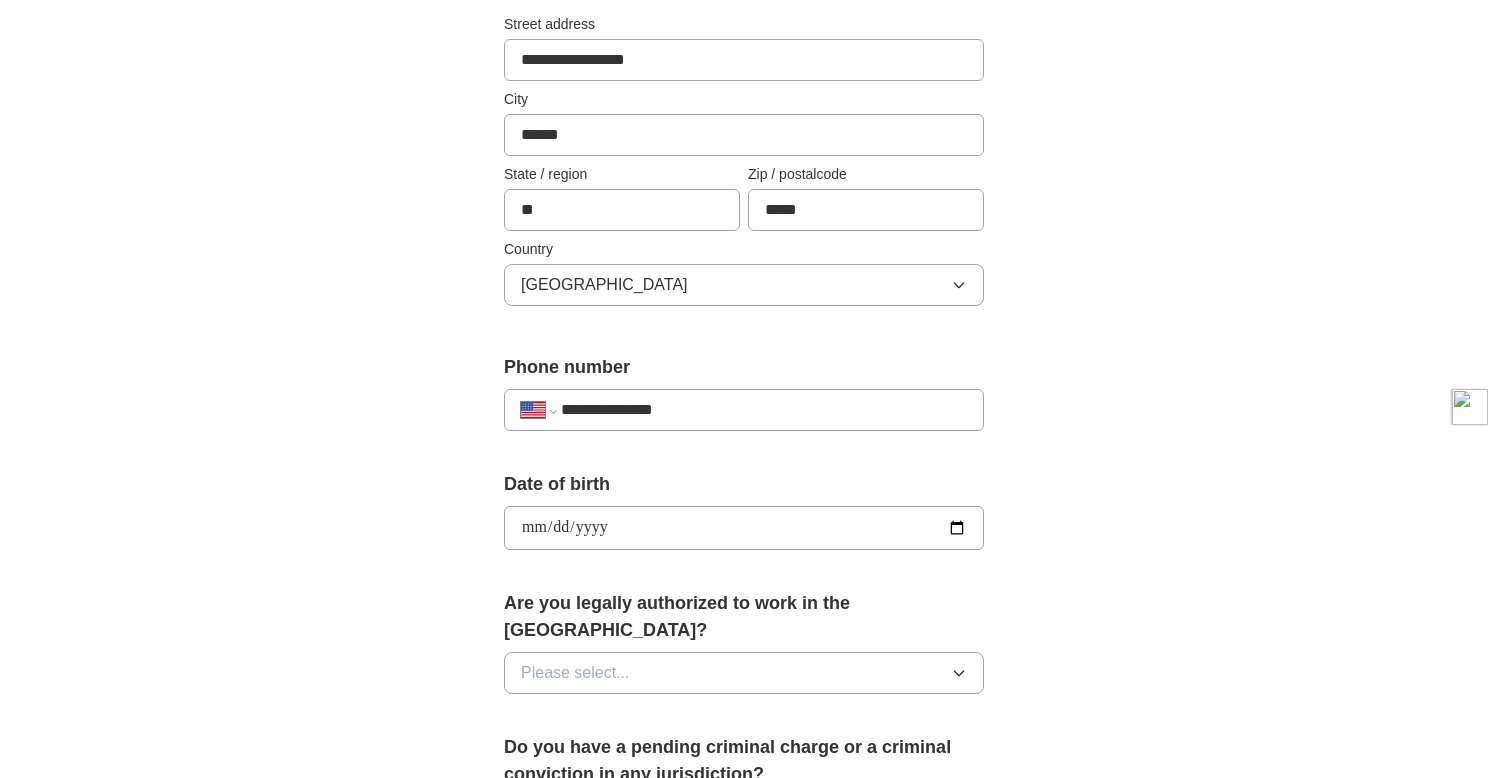 click on "**********" at bounding box center [744, 528] 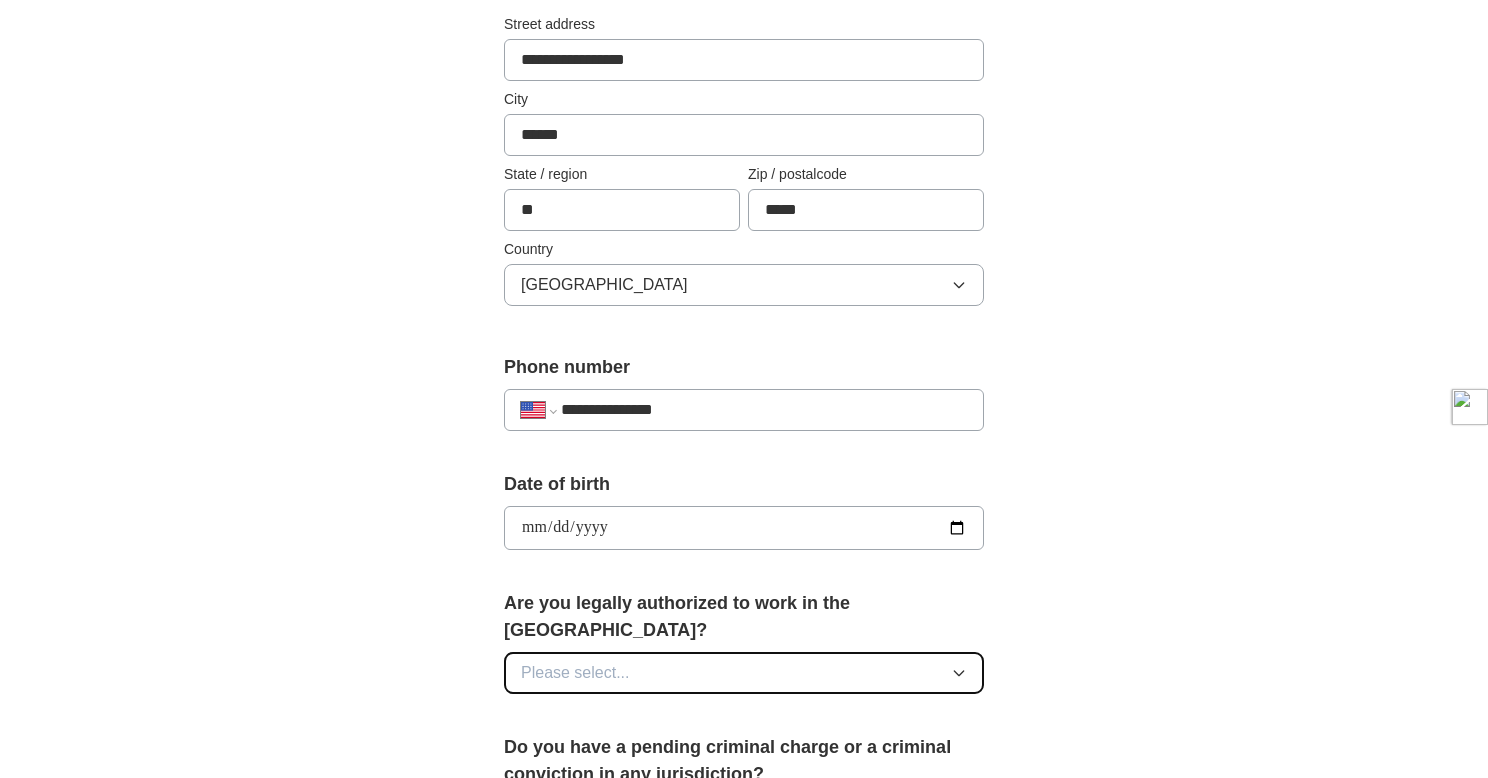 click on "Please select..." at bounding box center (744, 673) 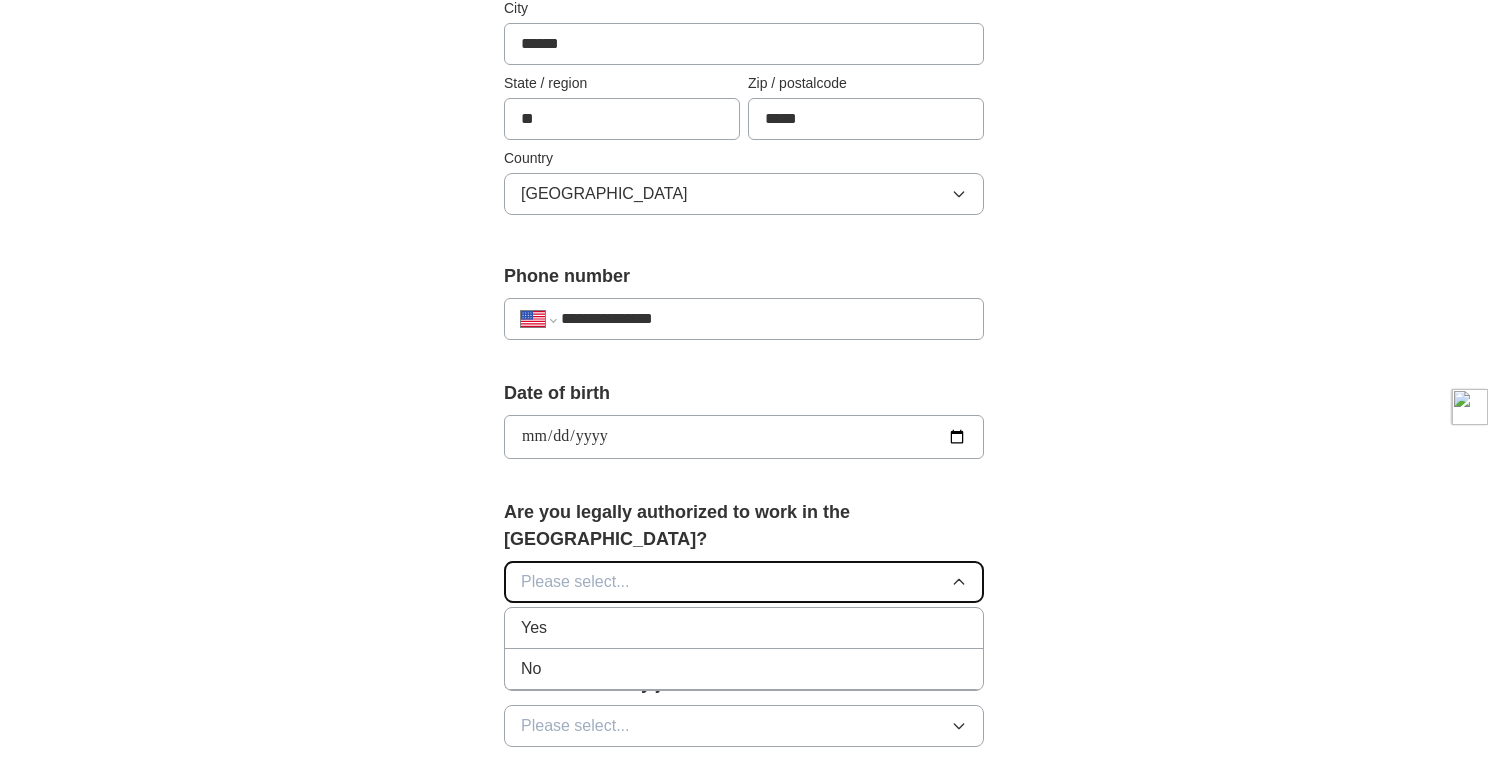 scroll, scrollTop: 562, scrollLeft: 0, axis: vertical 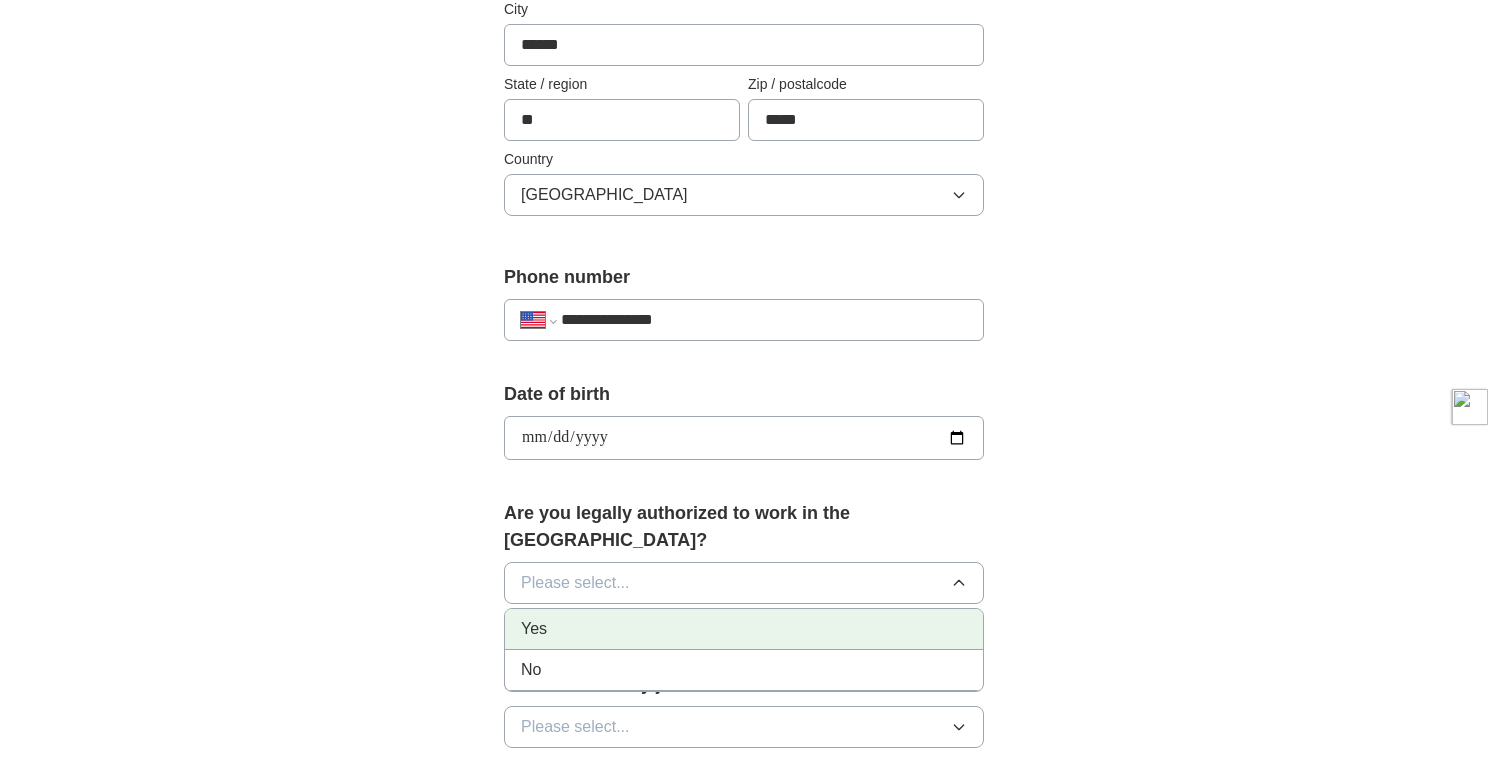 click on "Yes" at bounding box center [744, 629] 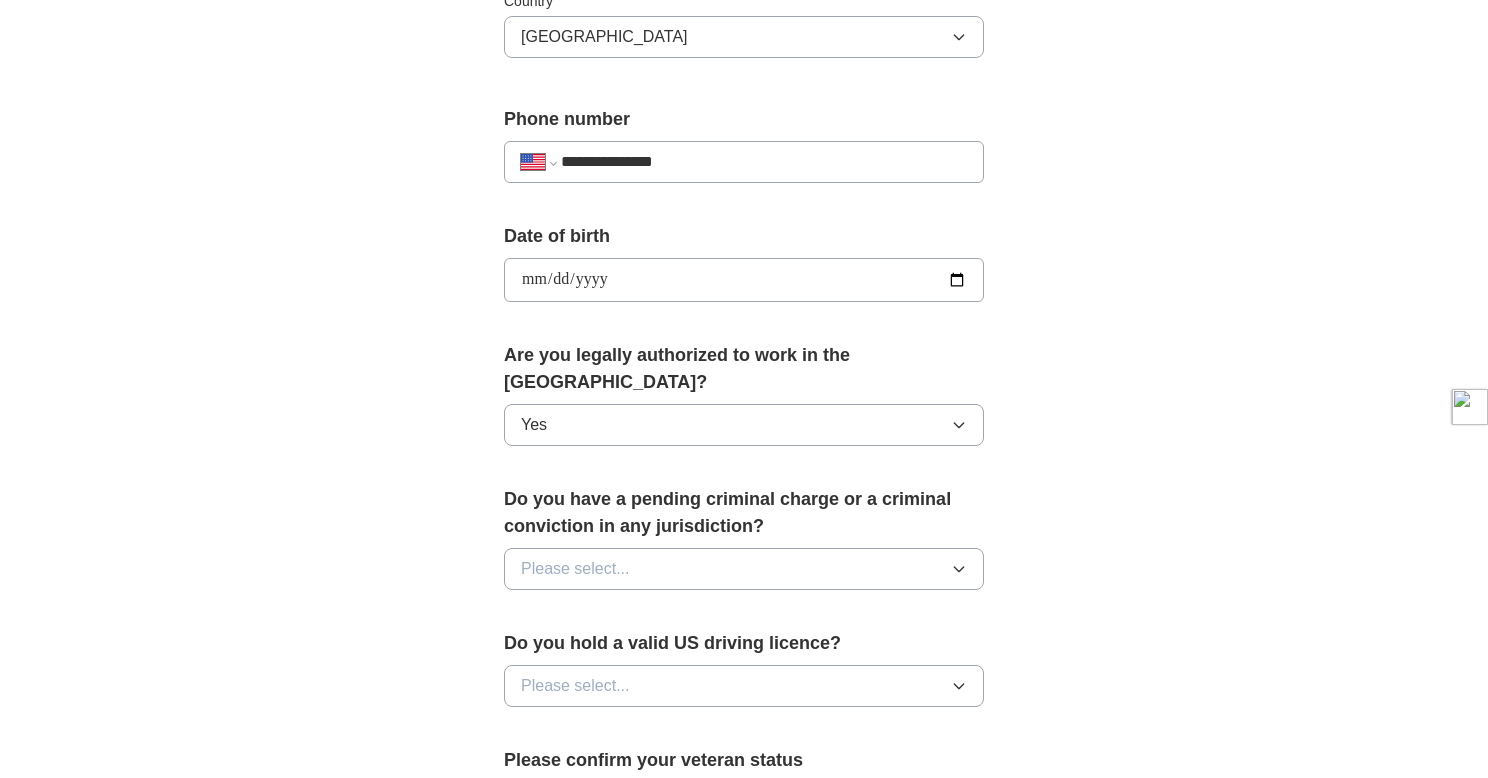 scroll, scrollTop: 725, scrollLeft: 0, axis: vertical 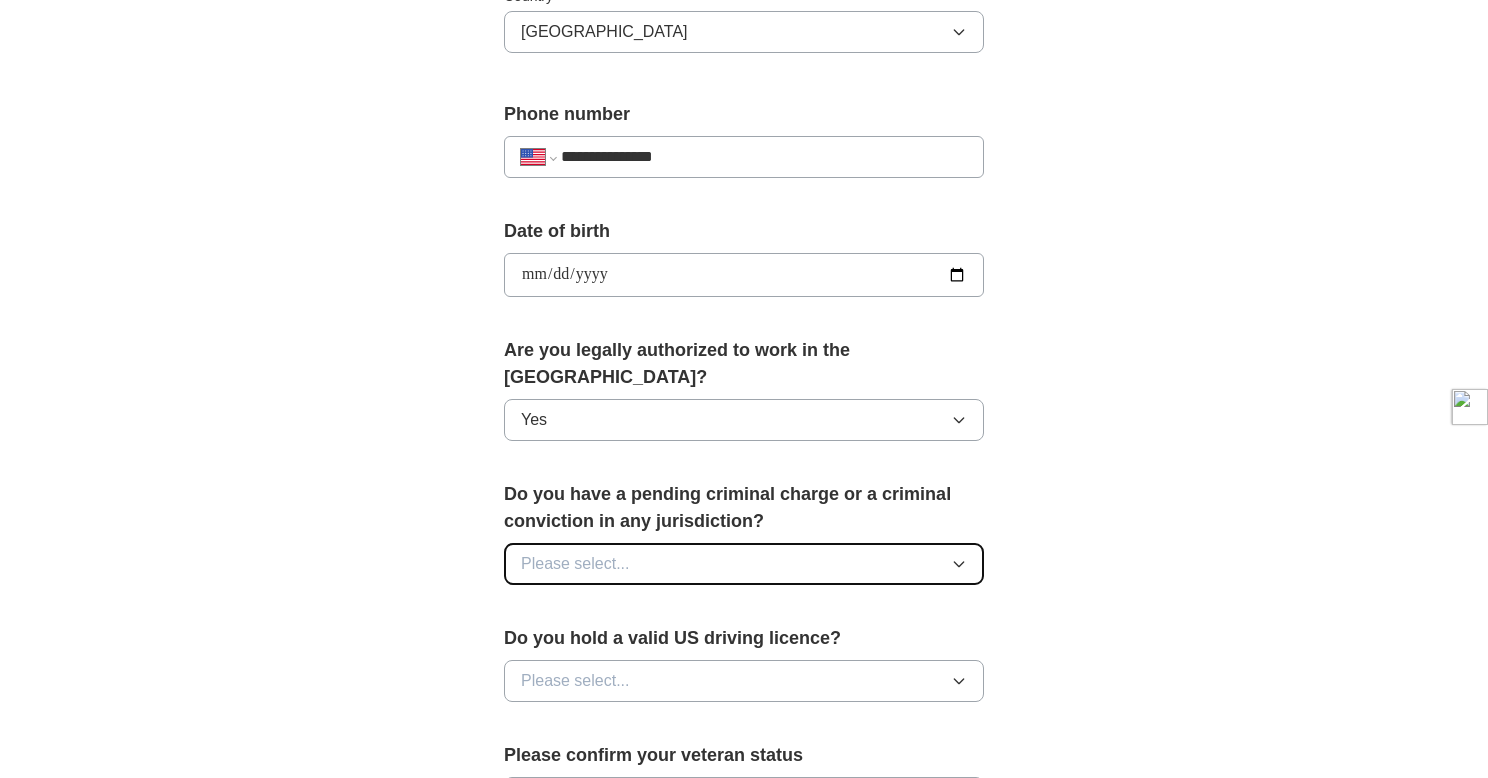 click on "Please select..." at bounding box center [744, 564] 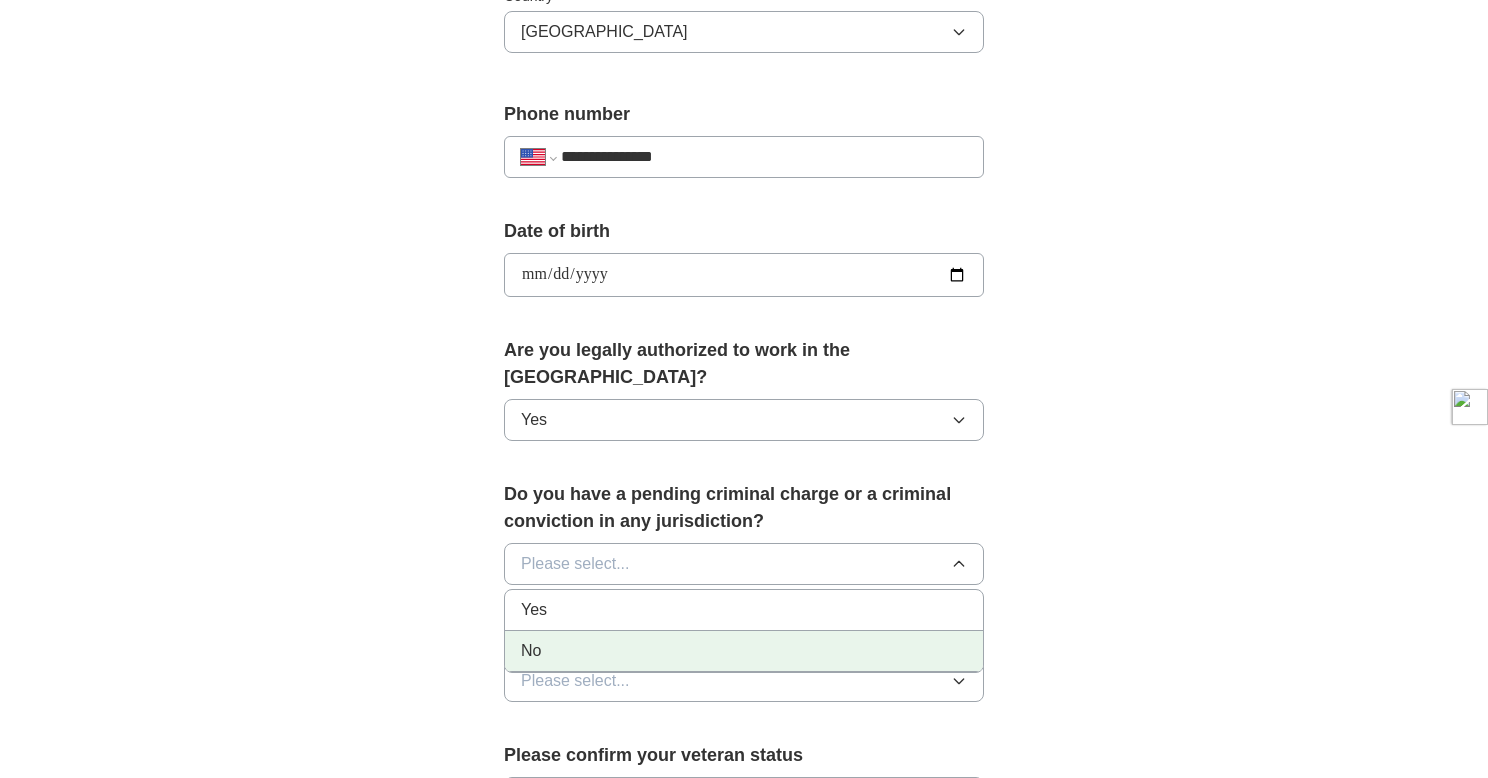 click on "No" at bounding box center (744, 651) 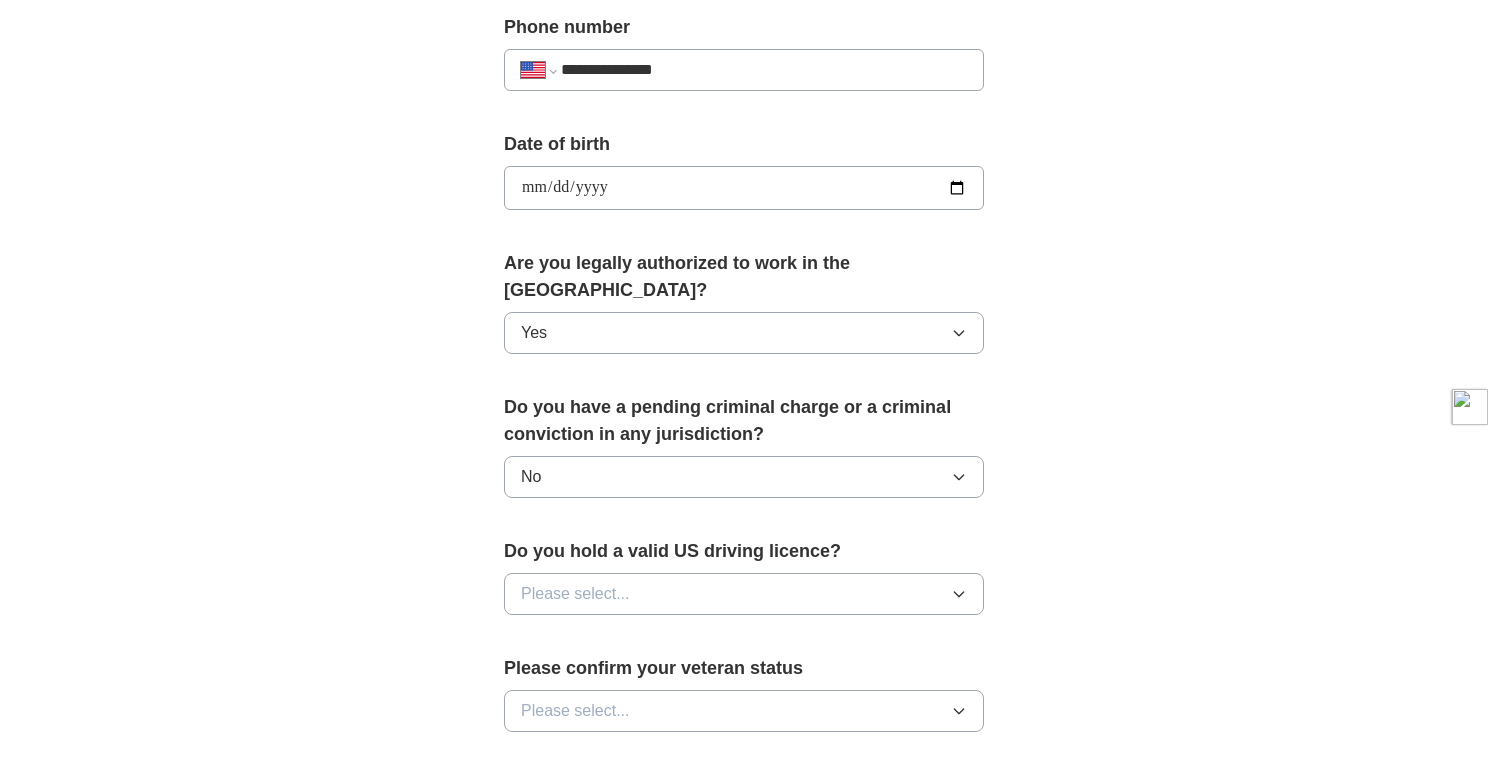 scroll, scrollTop: 813, scrollLeft: 0, axis: vertical 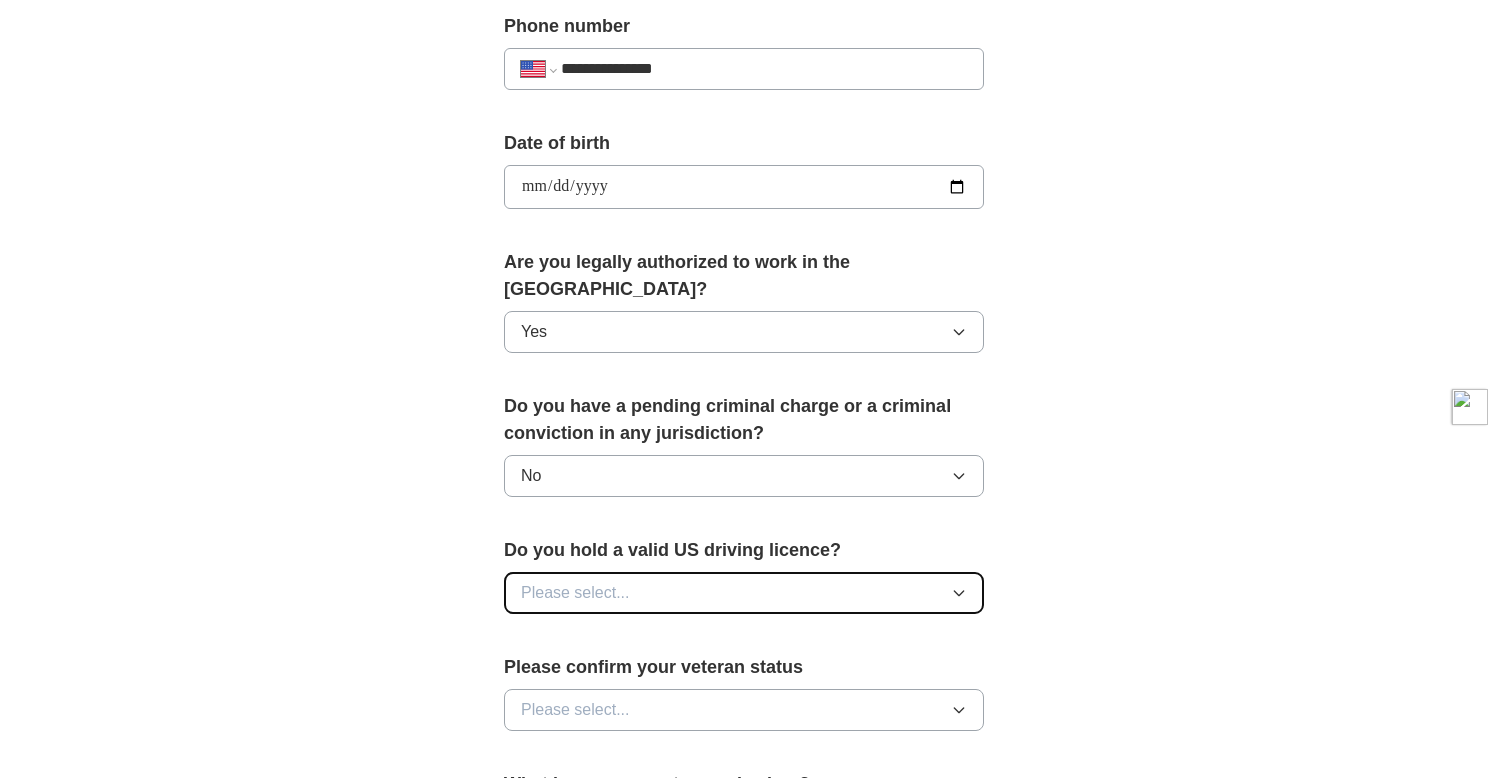 click on "Please select..." at bounding box center (744, 593) 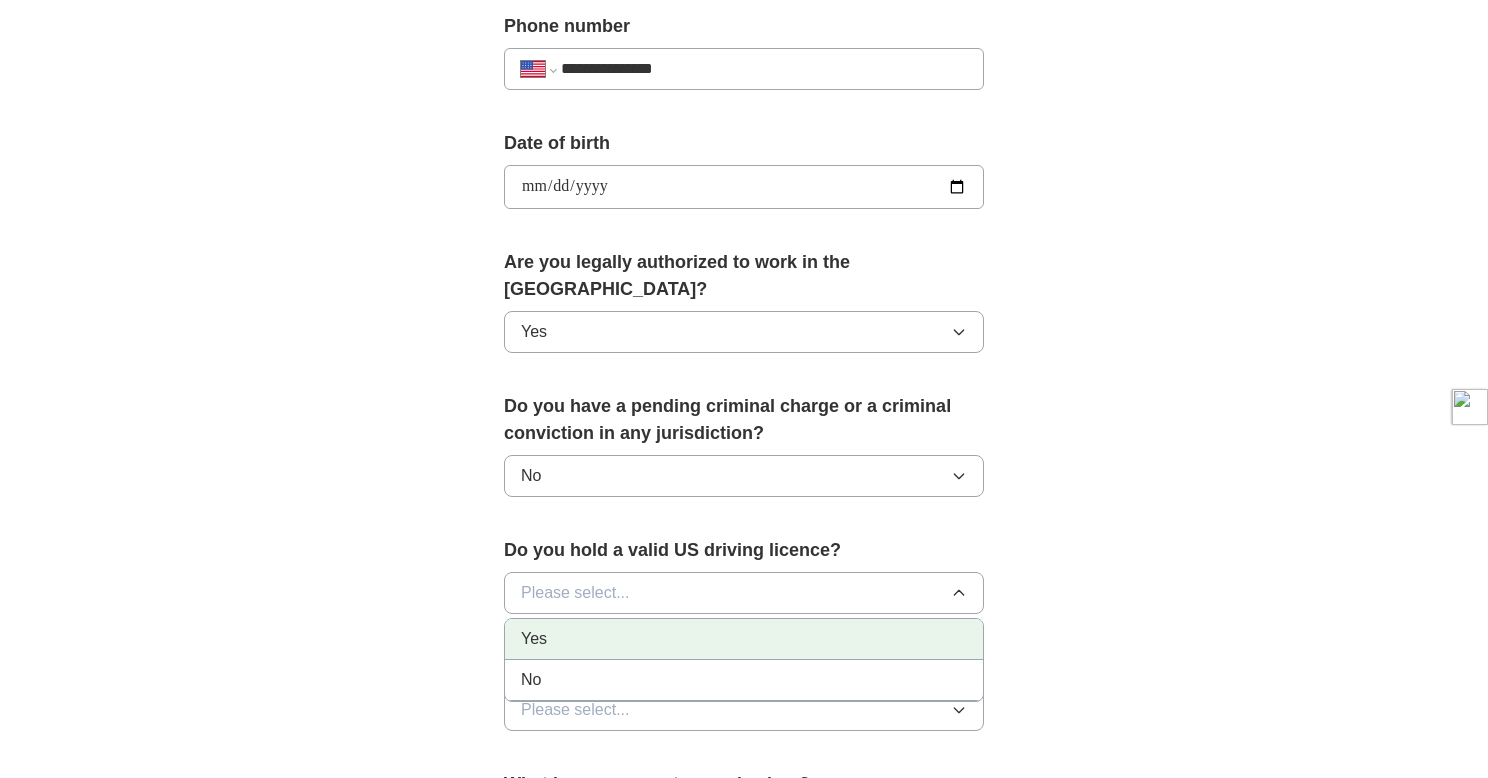 click on "Yes" at bounding box center (744, 639) 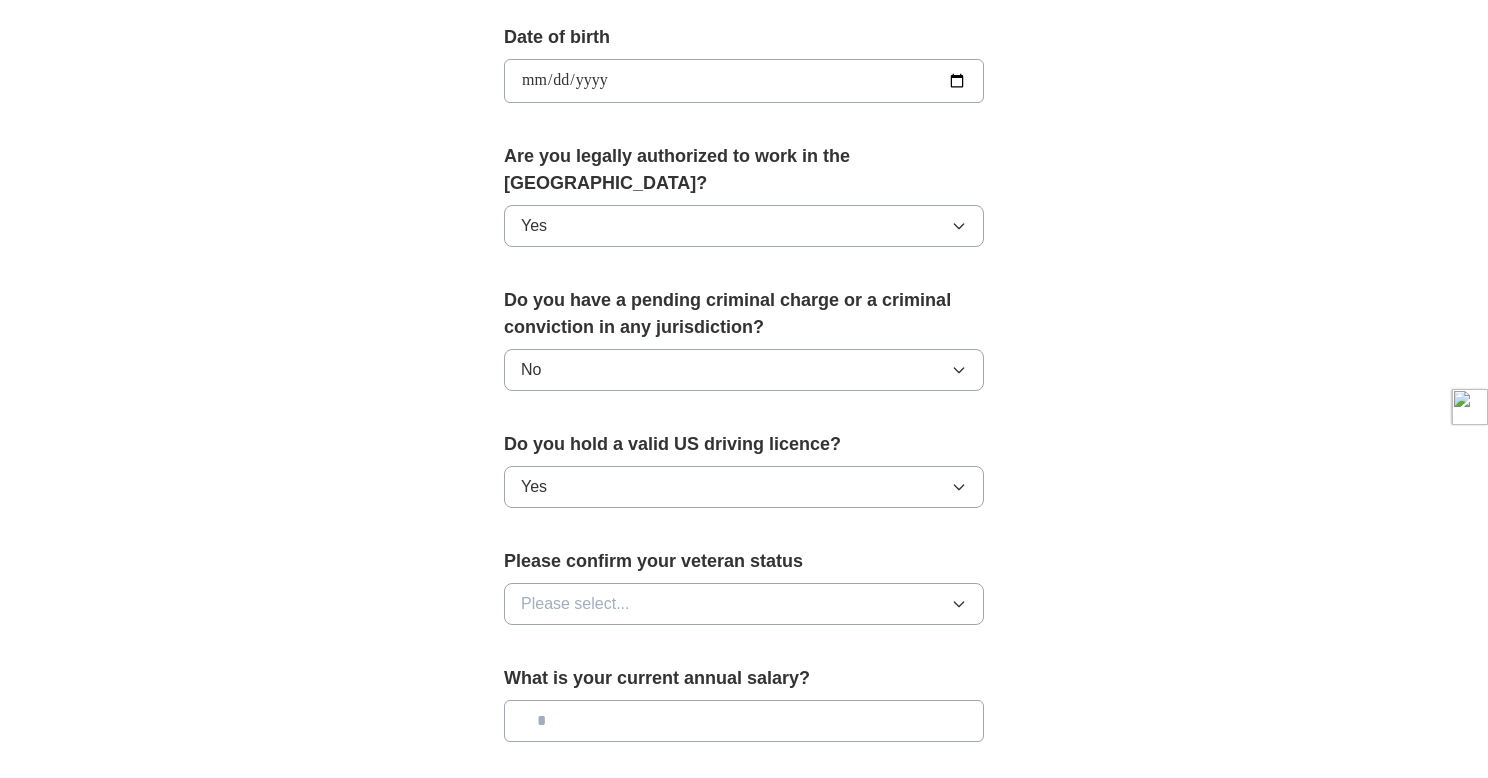 scroll, scrollTop: 920, scrollLeft: 0, axis: vertical 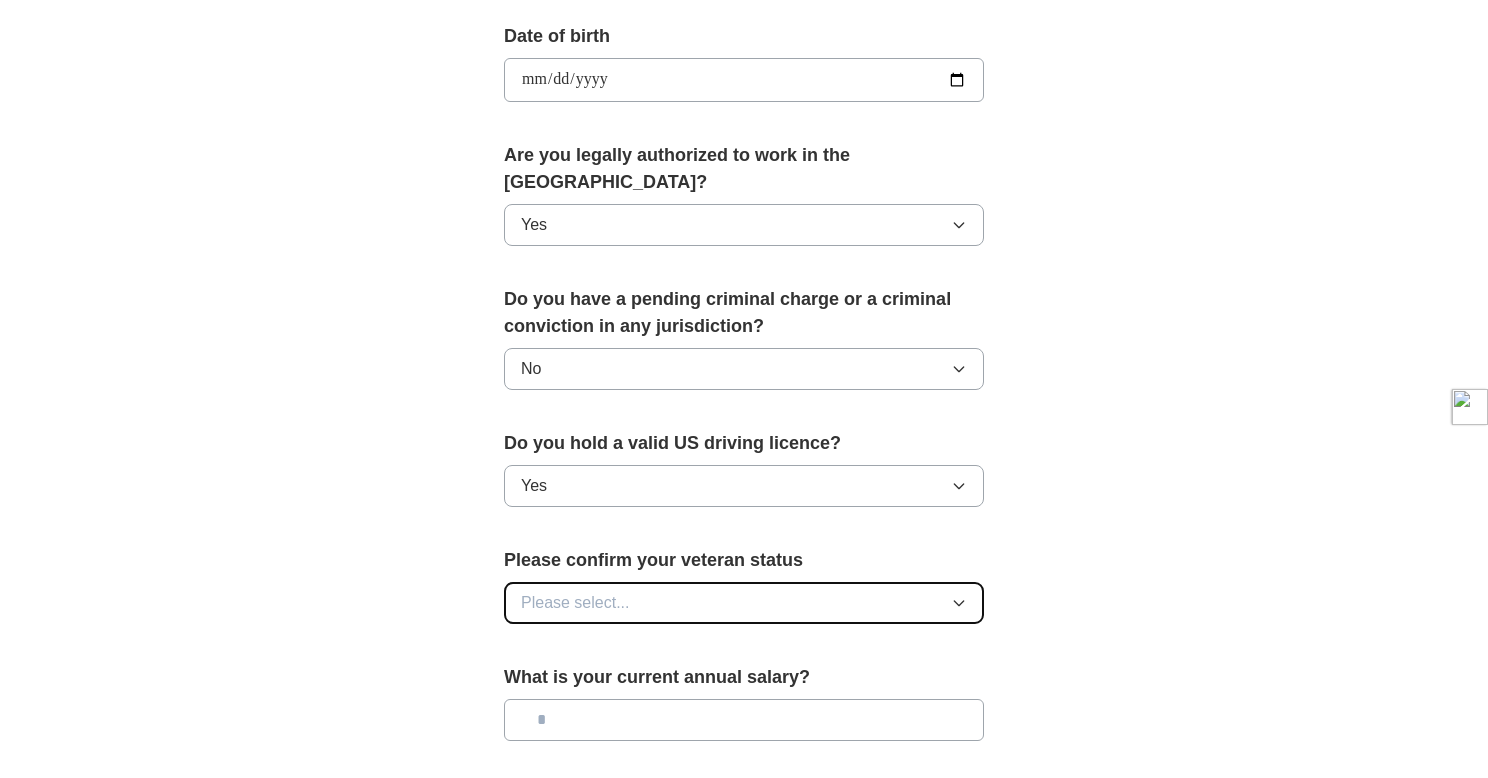 click on "Please select..." at bounding box center [744, 603] 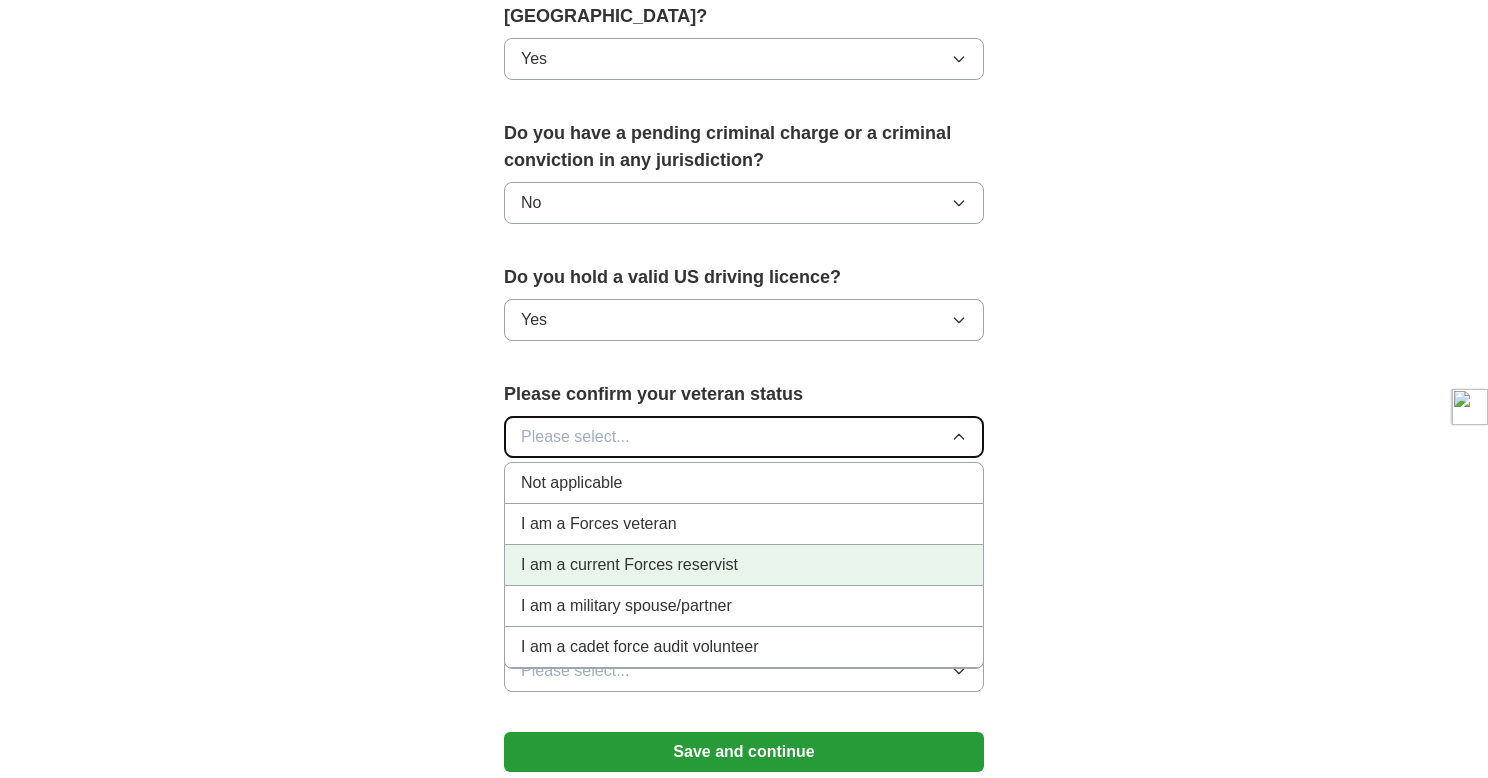 scroll, scrollTop: 1080, scrollLeft: 0, axis: vertical 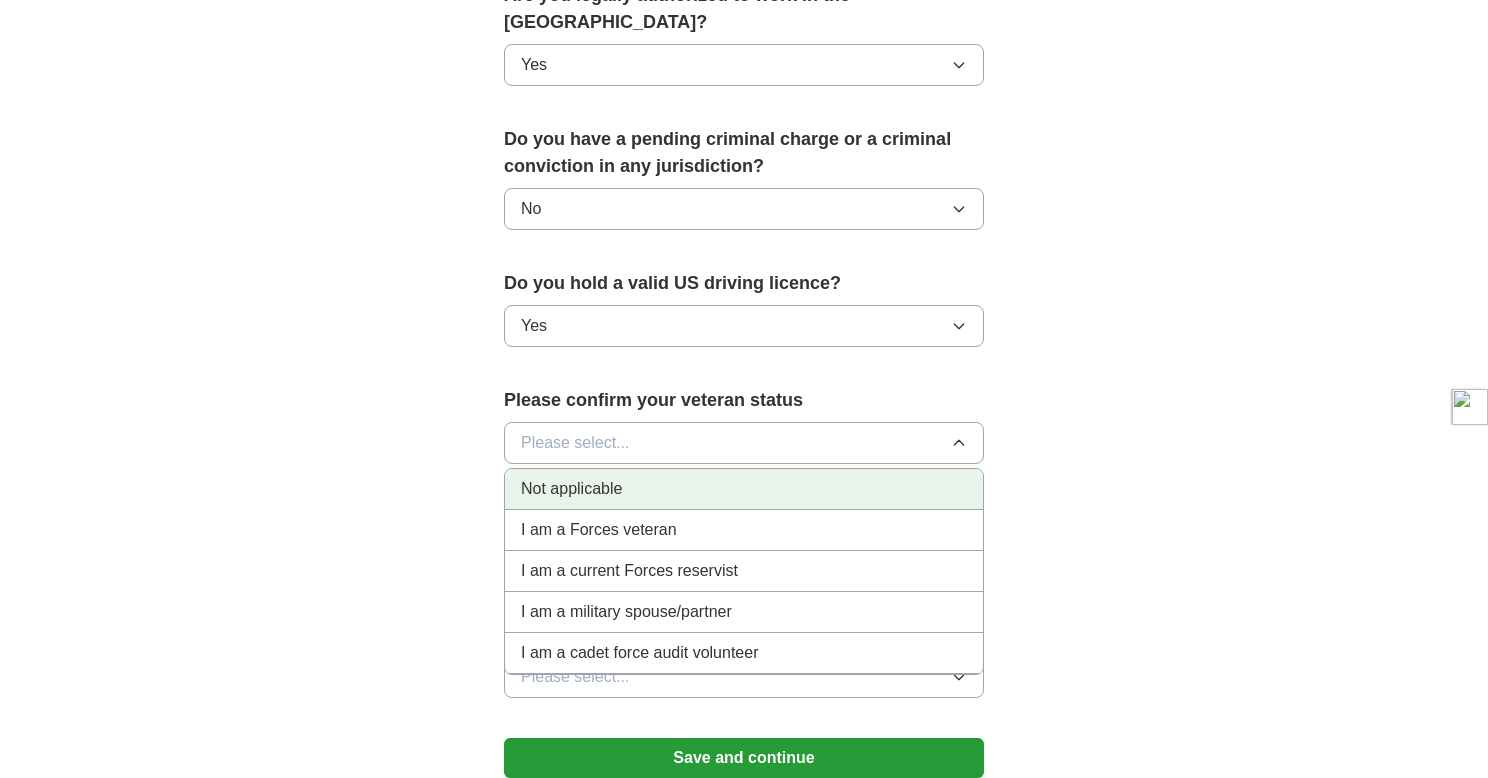 click on "Not applicable" at bounding box center (744, 489) 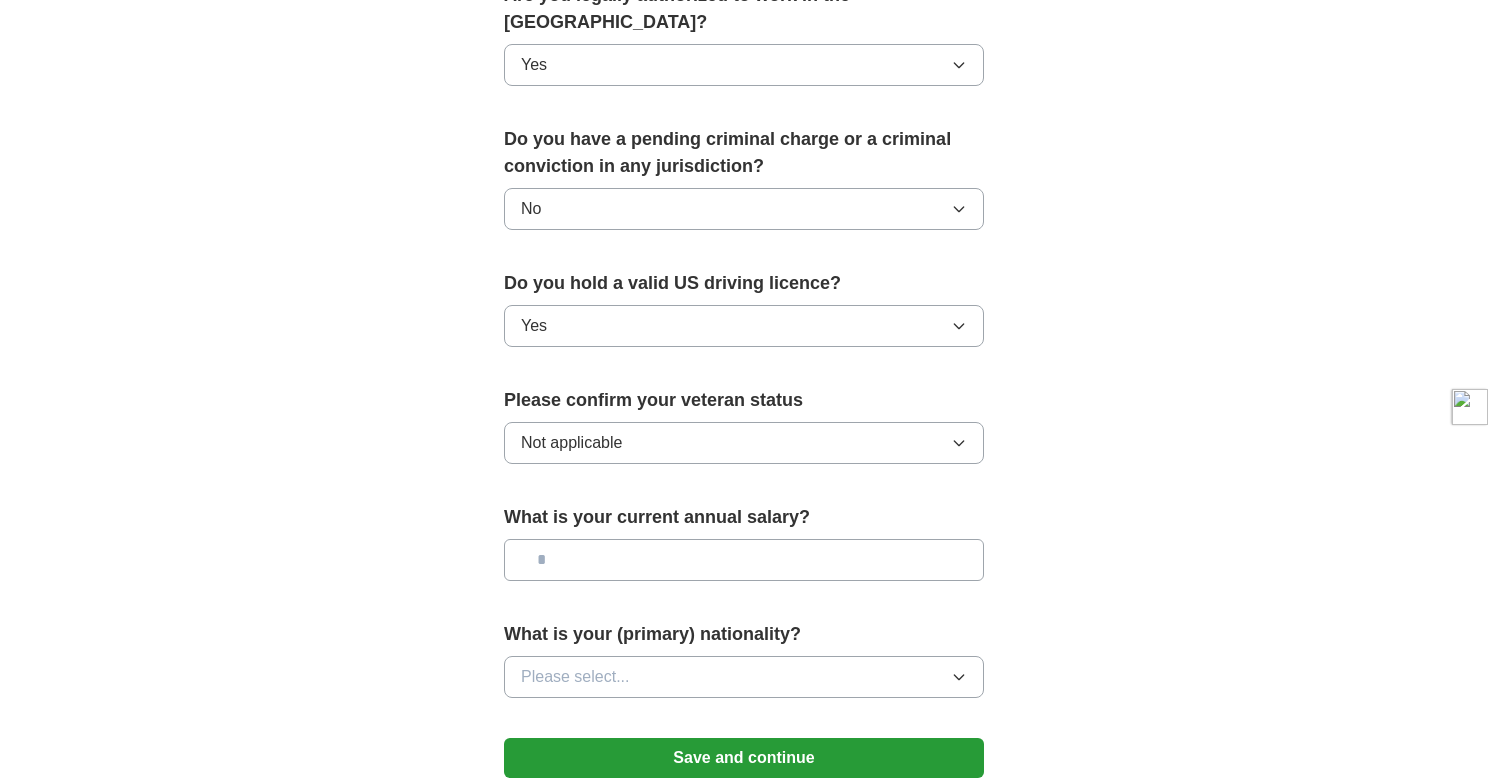 click at bounding box center [744, 560] 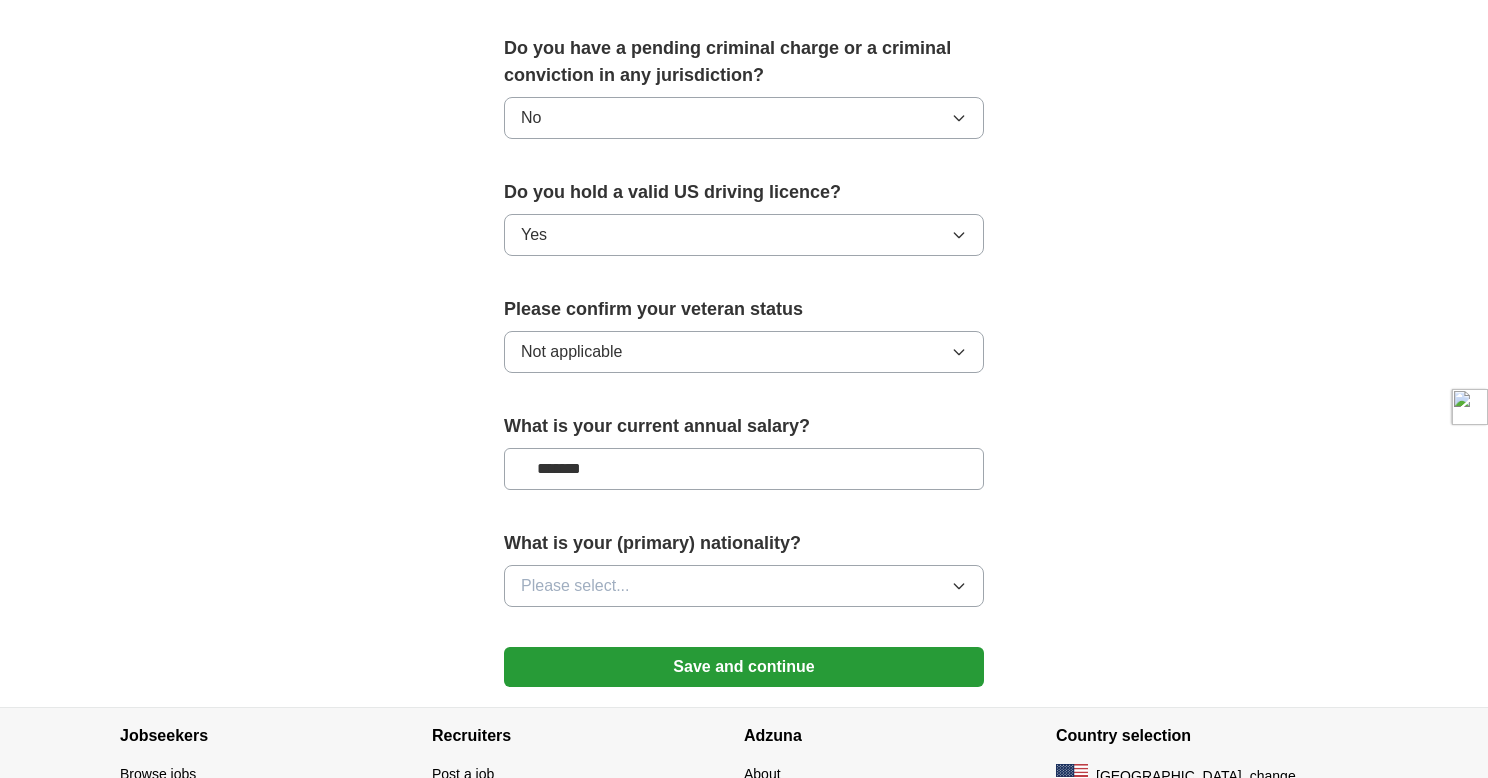scroll, scrollTop: 1211, scrollLeft: 0, axis: vertical 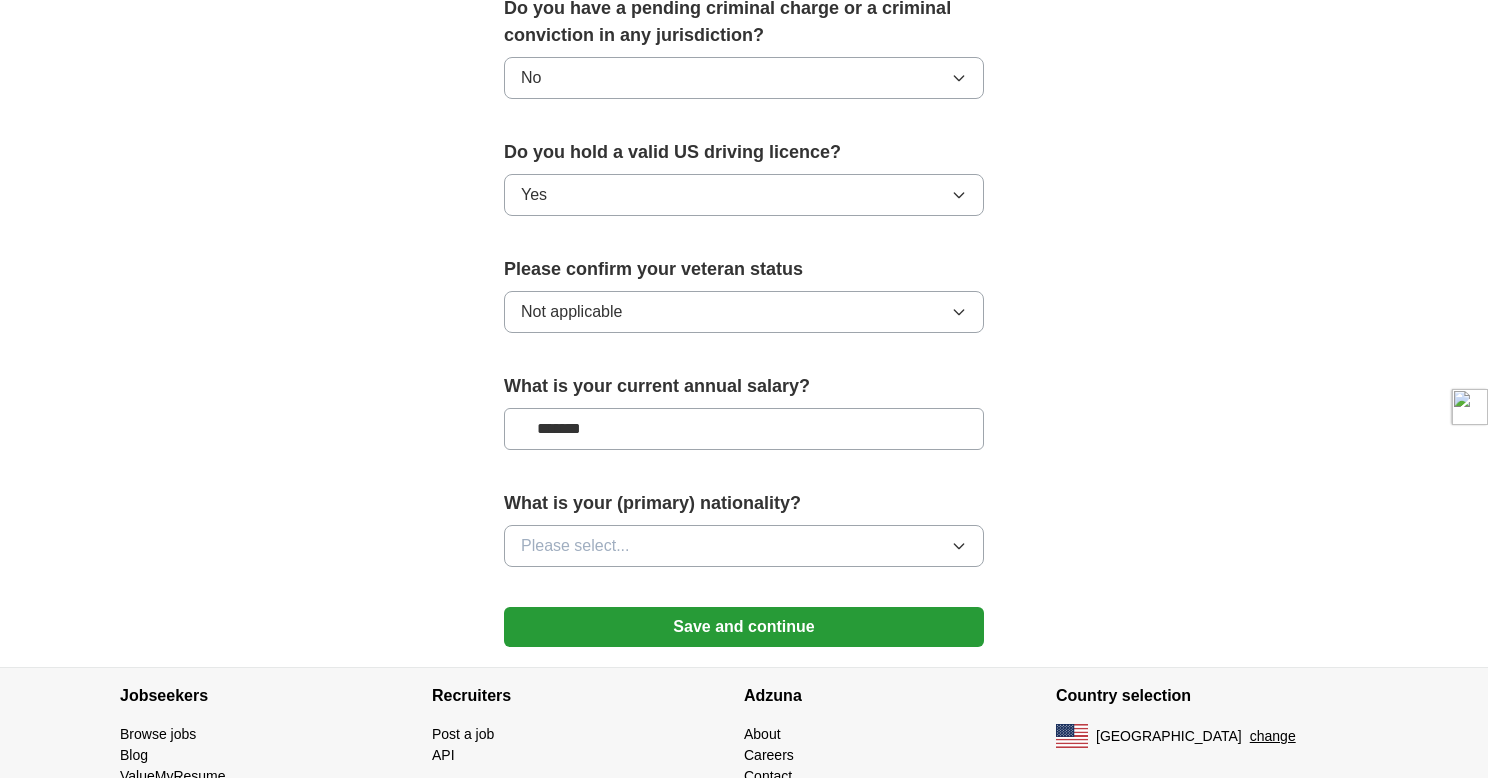 type on "*******" 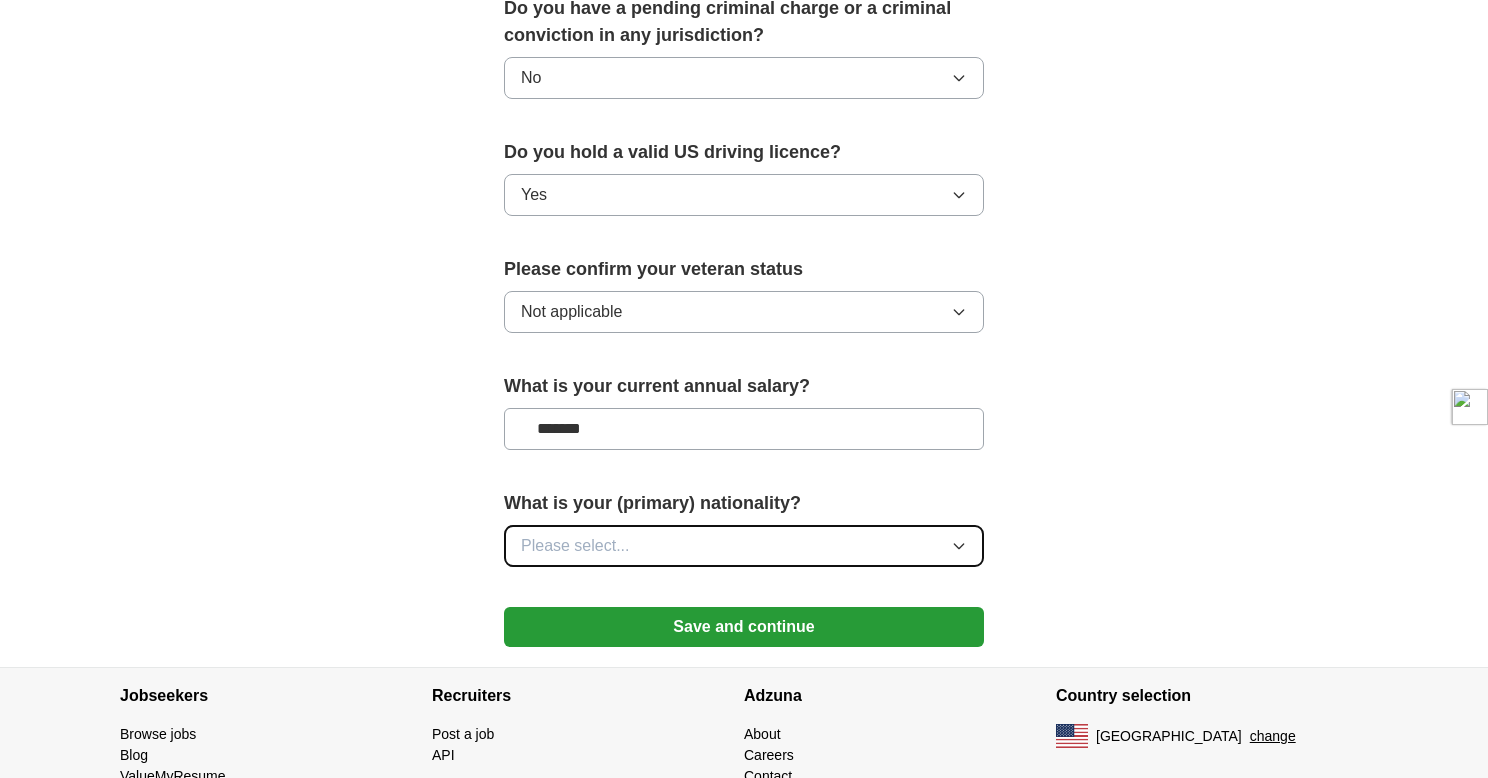 click on "Please select..." at bounding box center [744, 546] 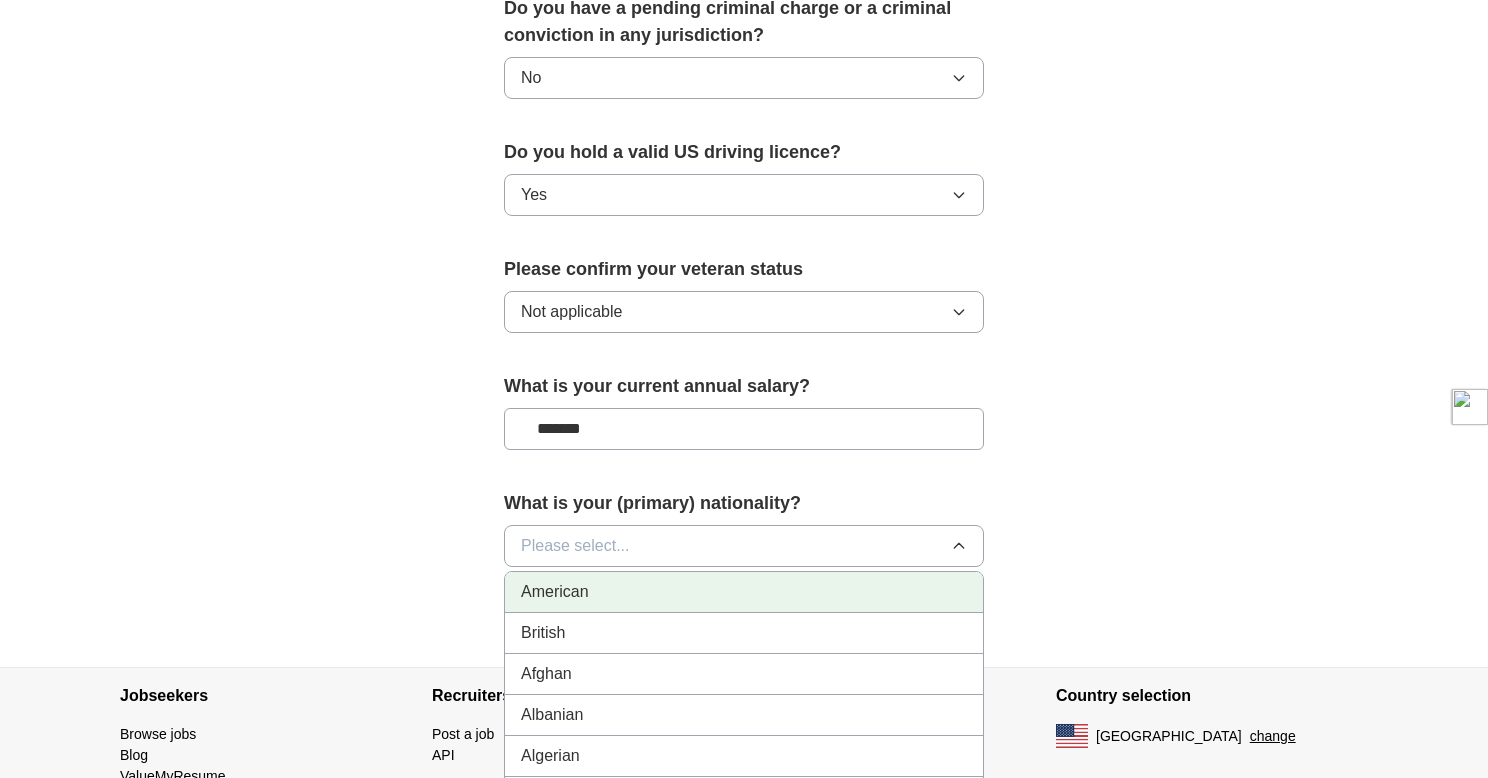 click on "American" at bounding box center [744, 592] 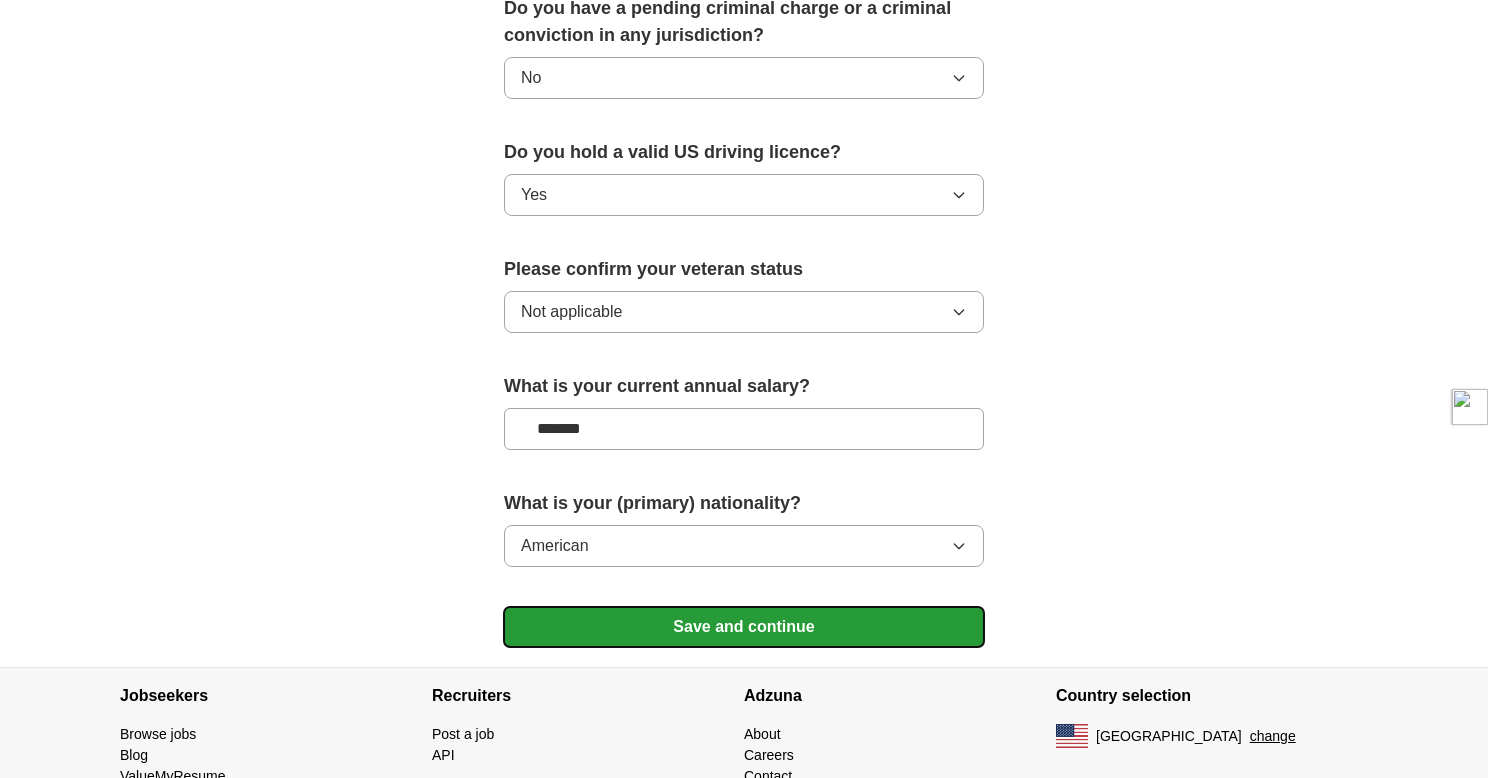 click on "Save and continue" at bounding box center [744, 627] 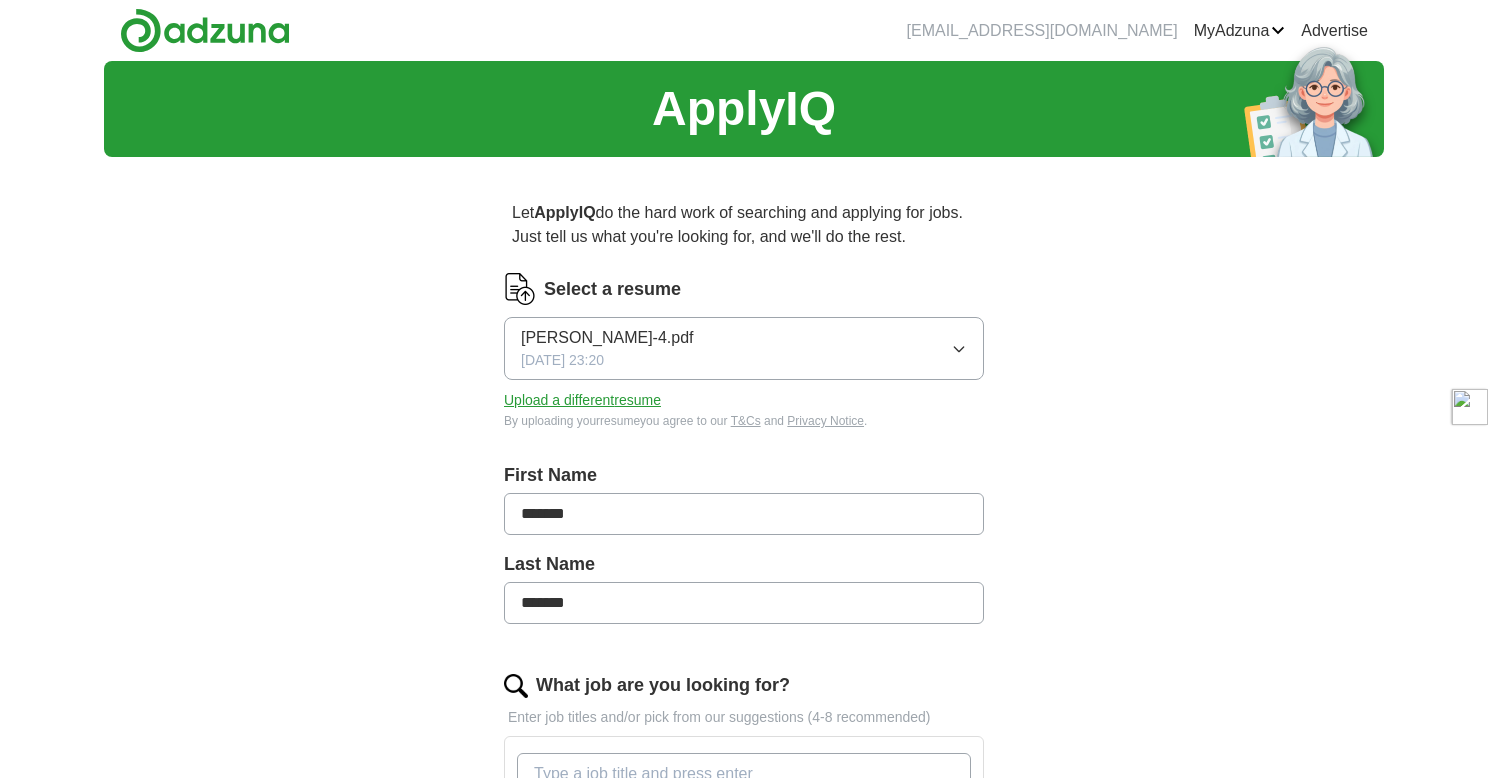 scroll, scrollTop: 0, scrollLeft: 0, axis: both 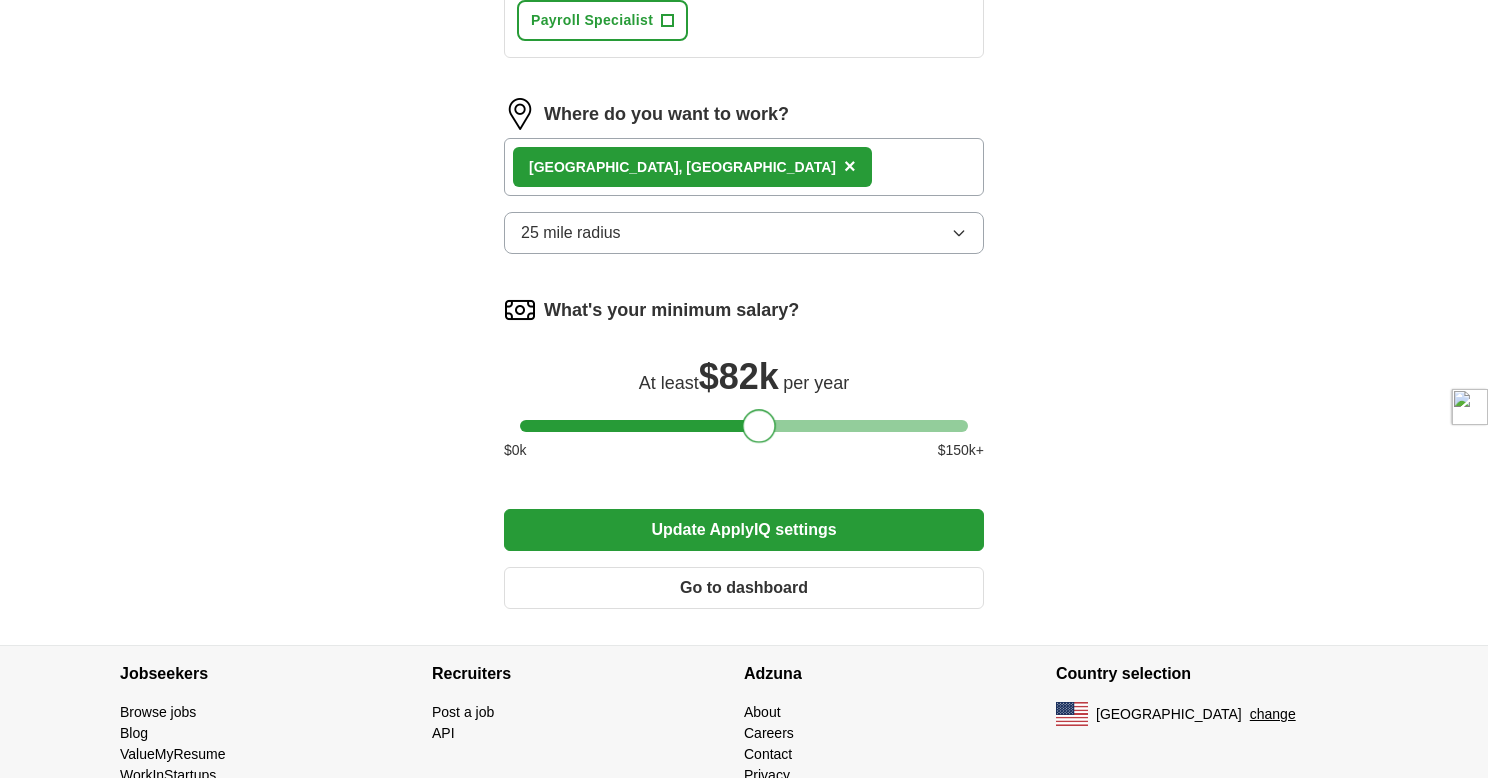 click at bounding box center (744, 426) 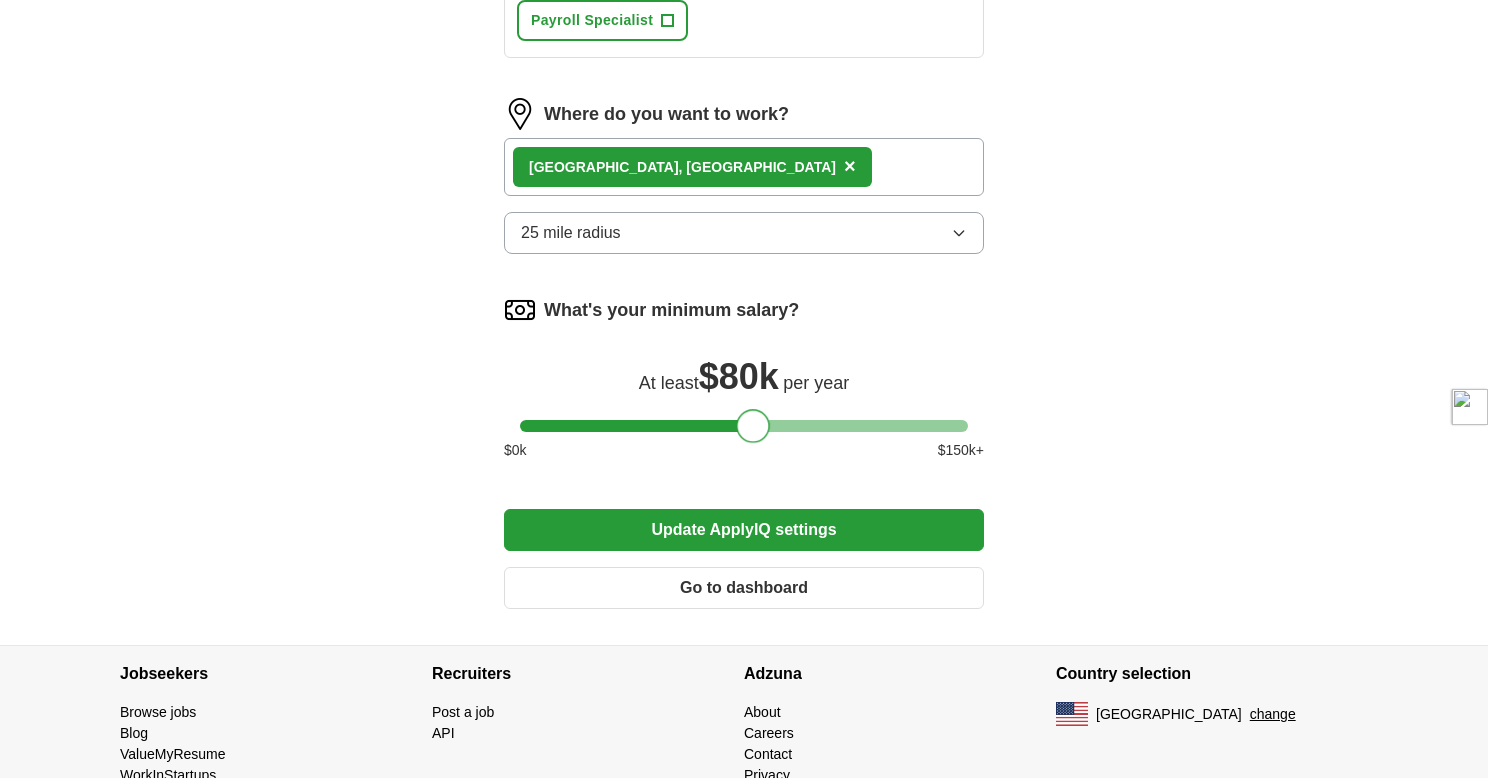drag, startPoint x: 738, startPoint y: 416, endPoint x: 761, endPoint y: 417, distance: 23.021729 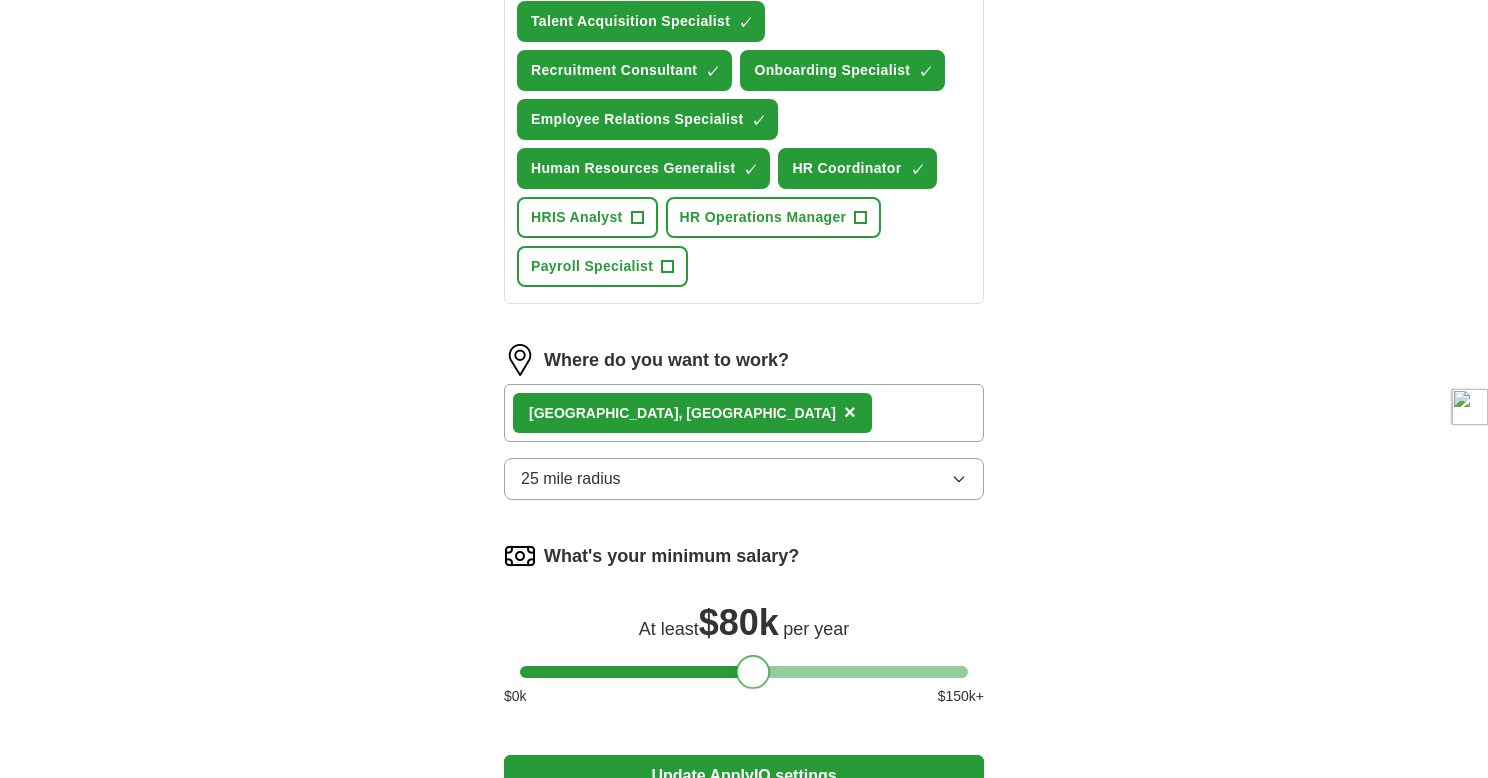 scroll, scrollTop: 803, scrollLeft: 0, axis: vertical 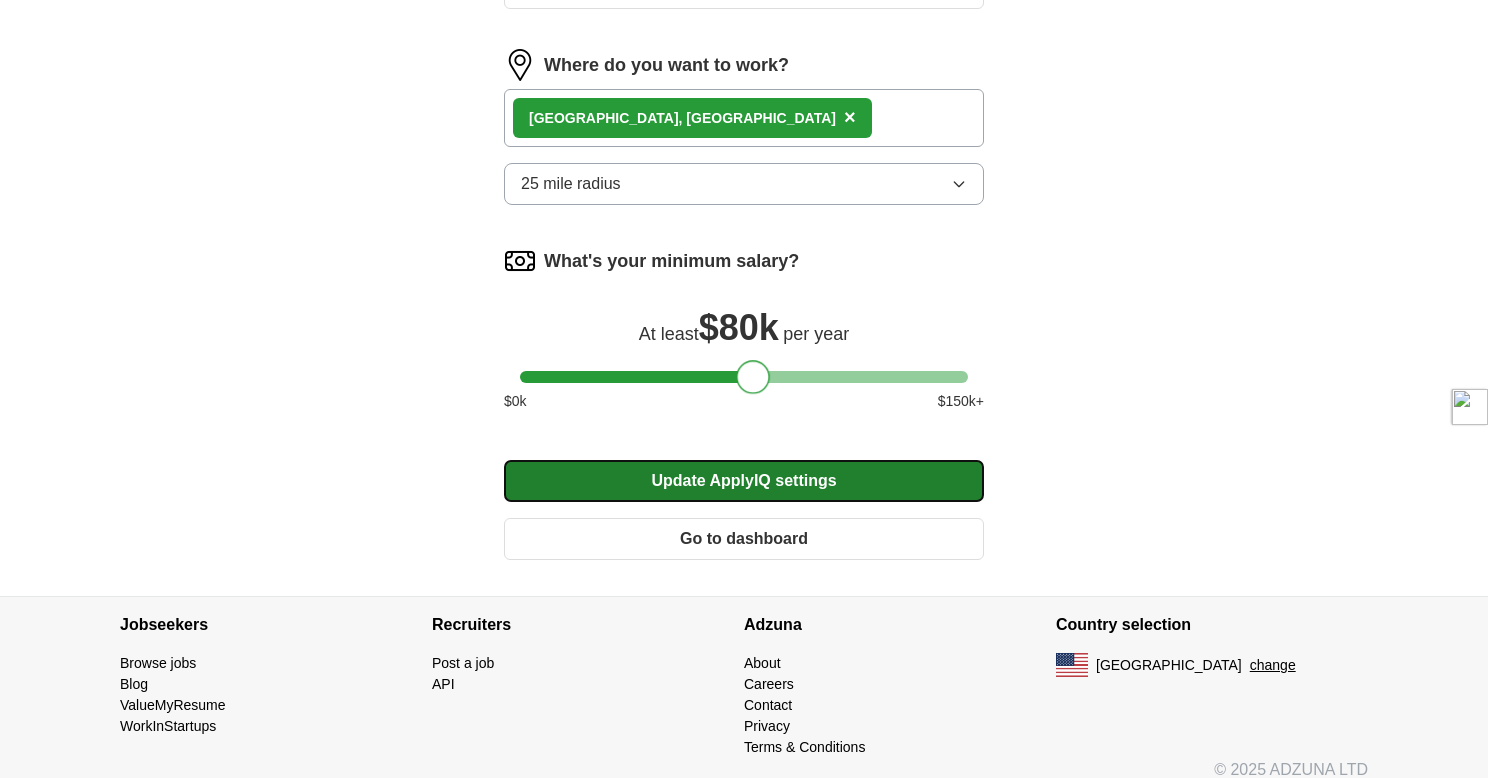 click on "Update ApplyIQ settings" at bounding box center [744, 481] 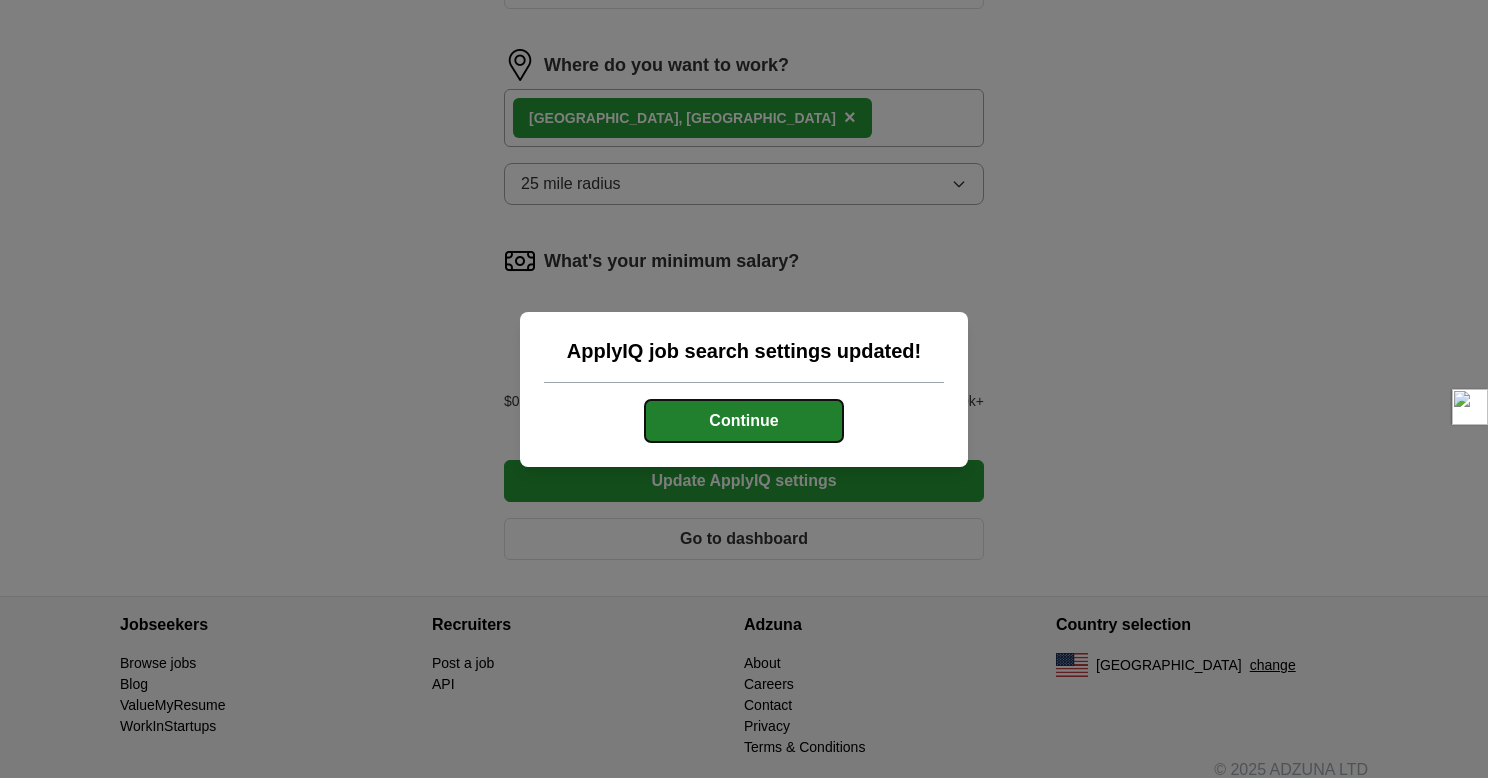 click on "Continue" at bounding box center [744, 421] 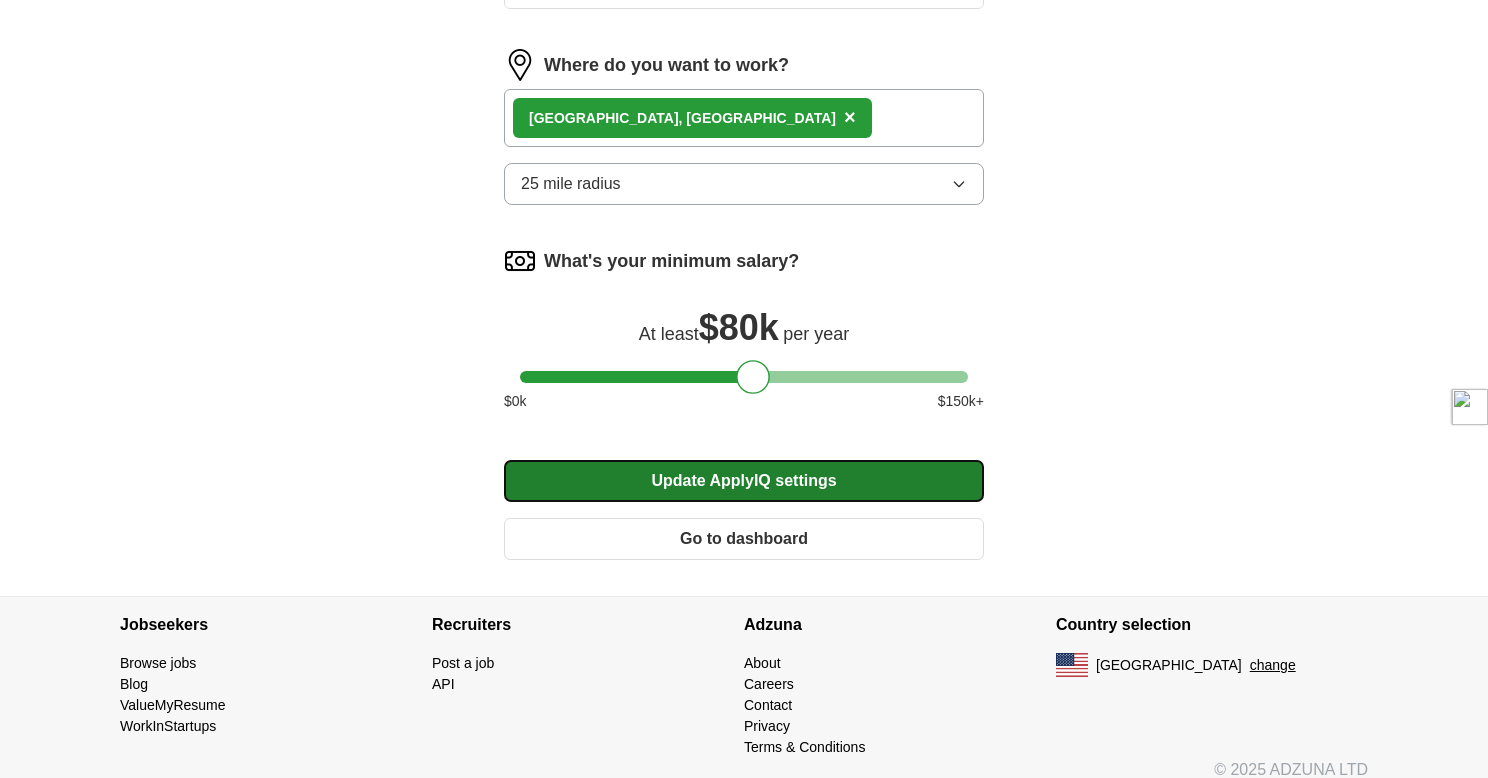click on "Update ApplyIQ settings" at bounding box center (744, 481) 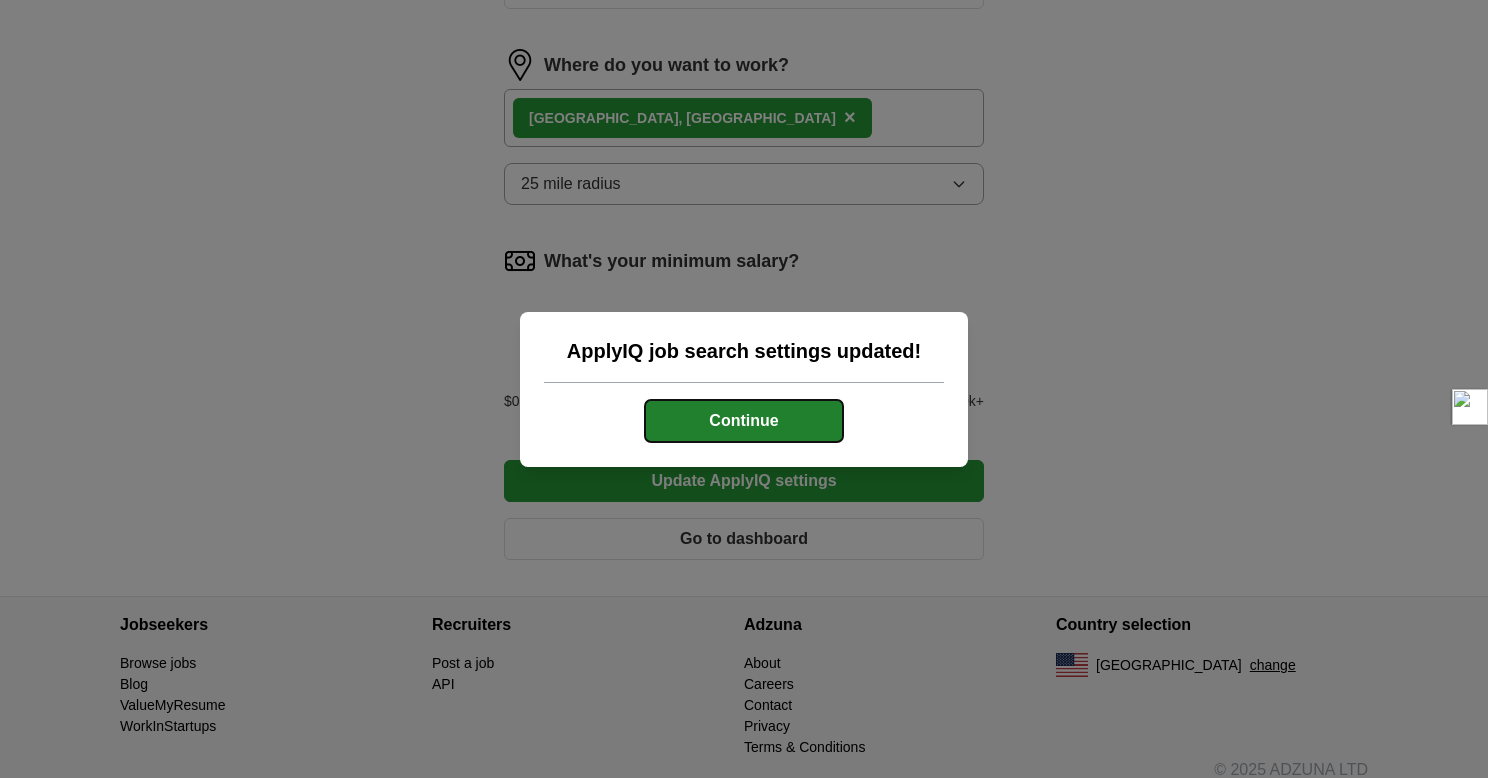 click on "Continue" at bounding box center (744, 421) 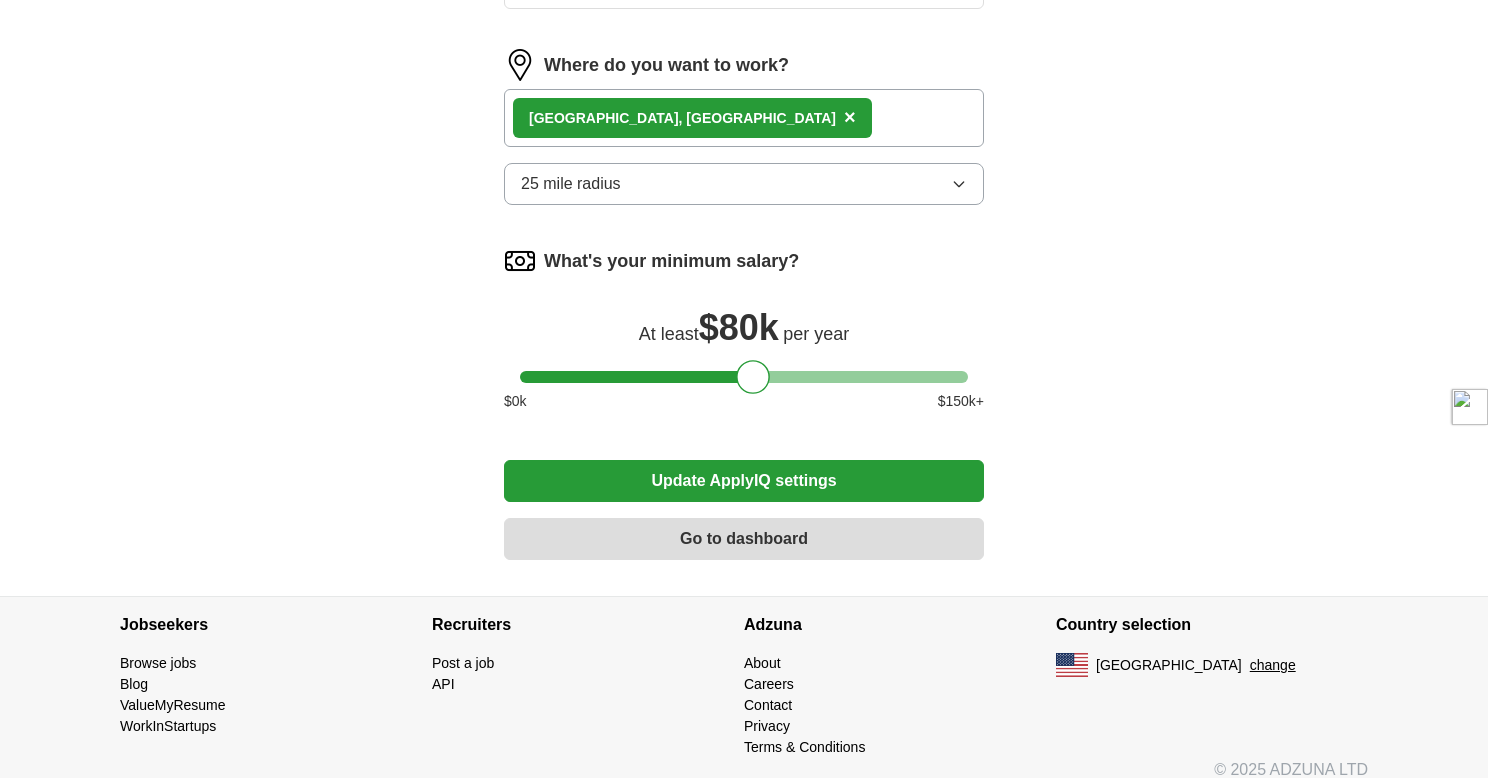 scroll, scrollTop: 0, scrollLeft: 0, axis: both 